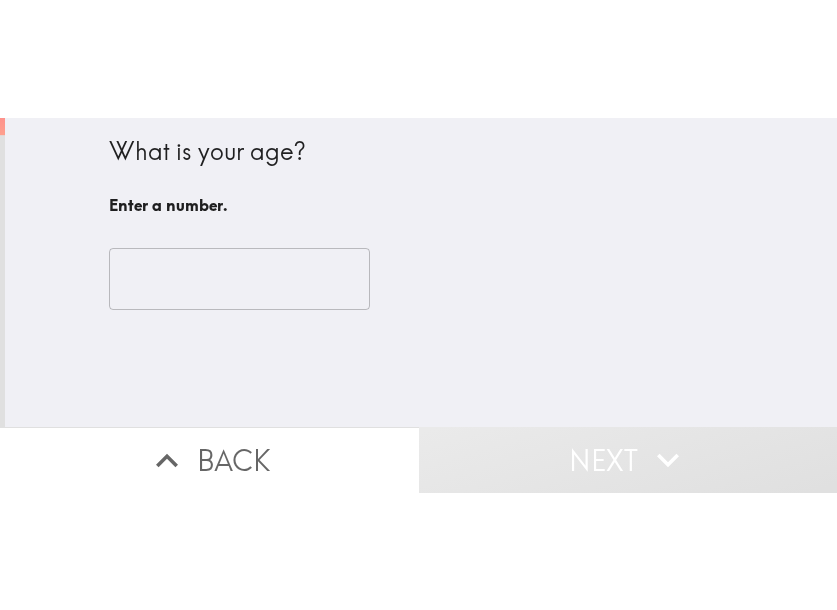 scroll, scrollTop: 0, scrollLeft: 0, axis: both 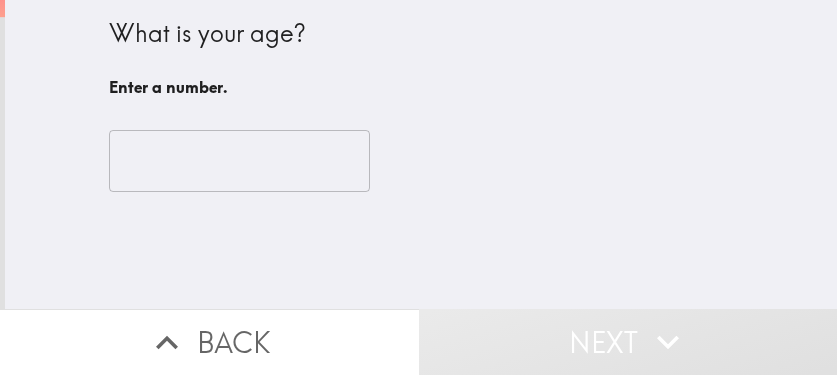 type 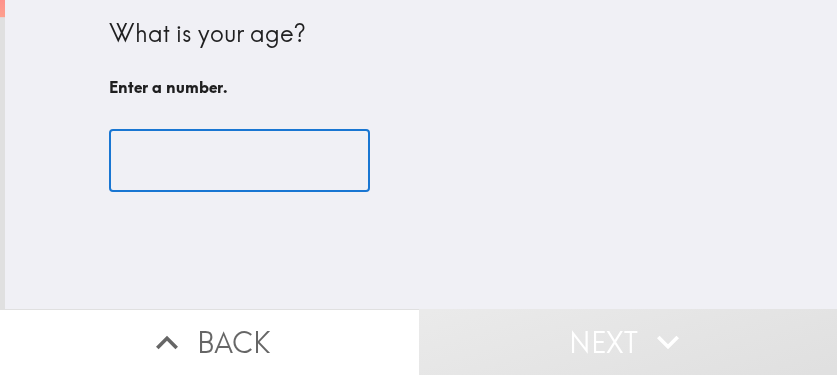 click at bounding box center (239, 161) 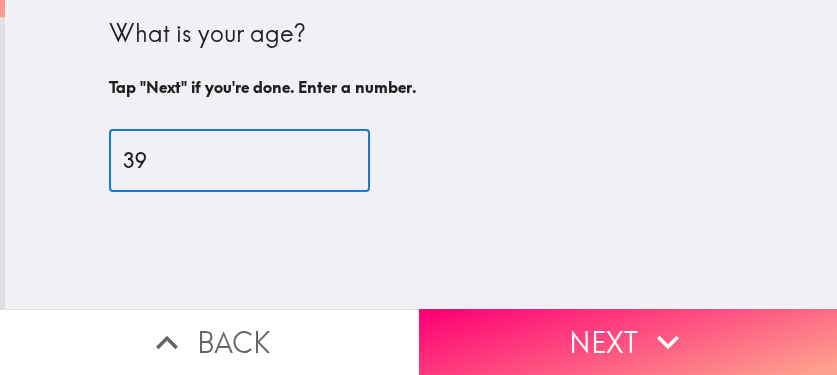 type on "39" 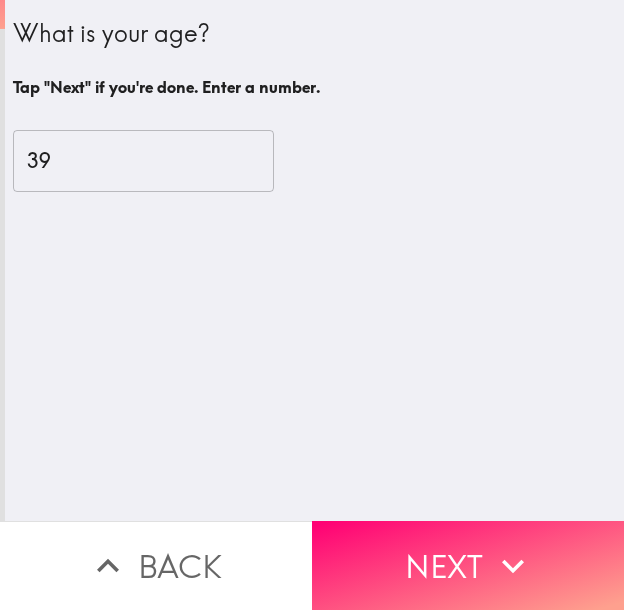 drag, startPoint x: 508, startPoint y: 541, endPoint x: 614, endPoint y: 535, distance: 106.16968 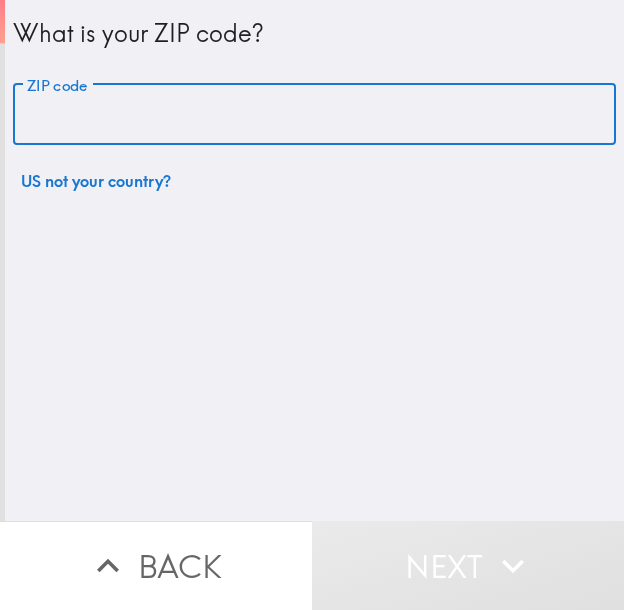 click on "ZIP code" at bounding box center [314, 115] 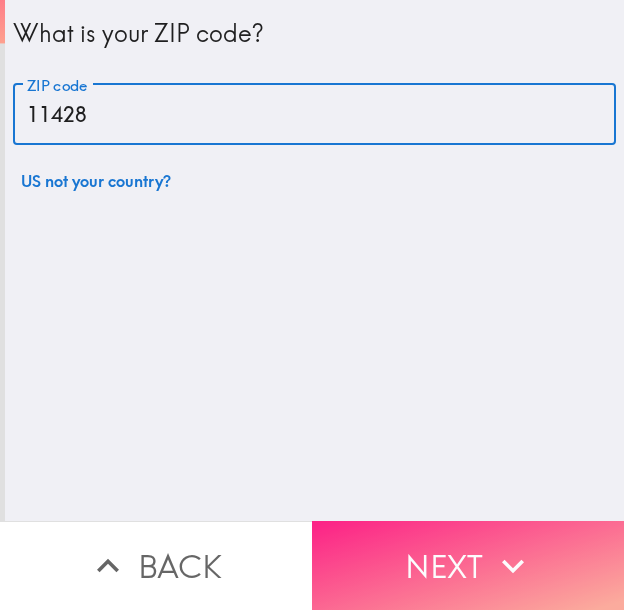 type on "11428" 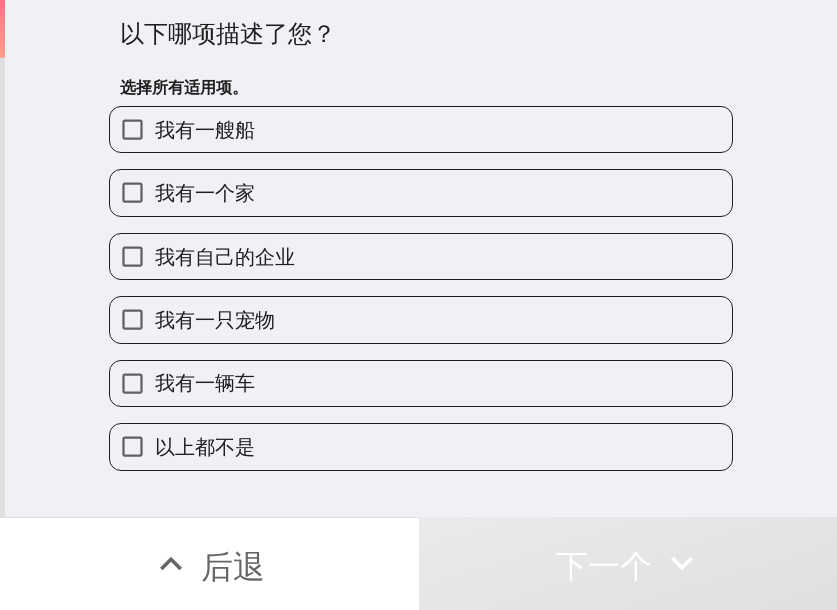 drag, startPoint x: 373, startPoint y: 200, endPoint x: 376, endPoint y: 223, distance: 23.194826 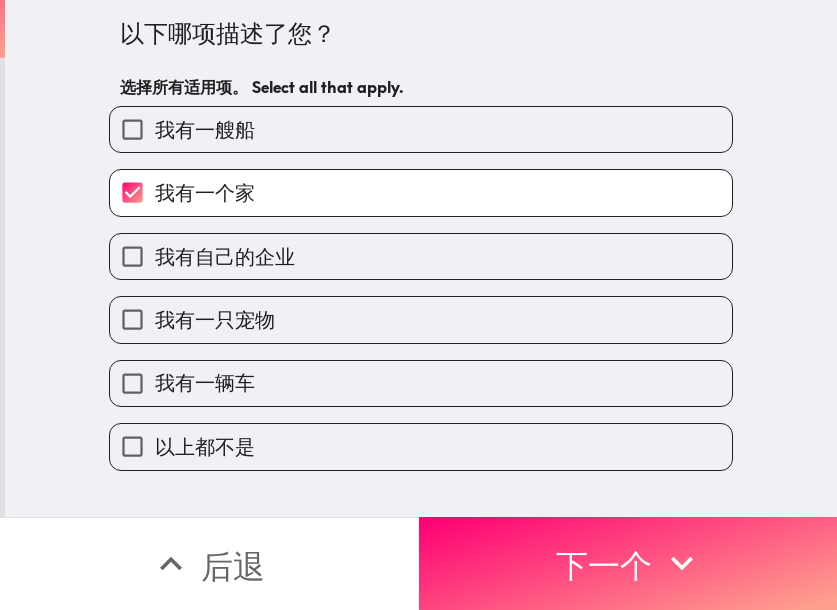click on "我有自己的企业" at bounding box center (421, 256) 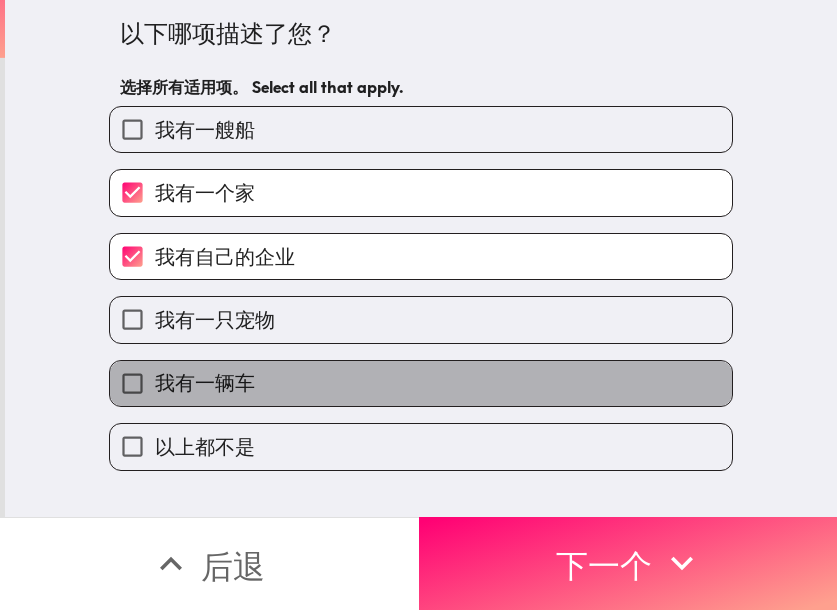 click on "我有一辆车" at bounding box center [421, 383] 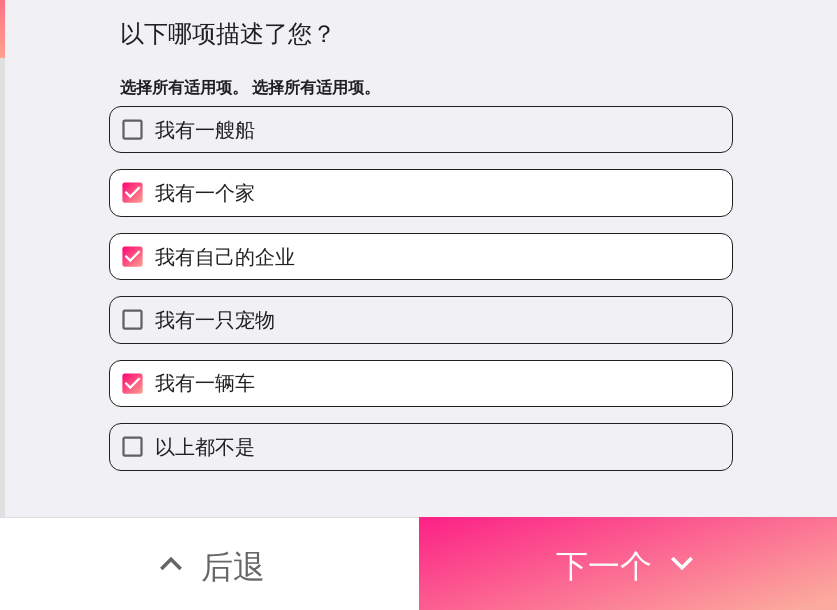 click on "下一个" at bounding box center [628, 563] 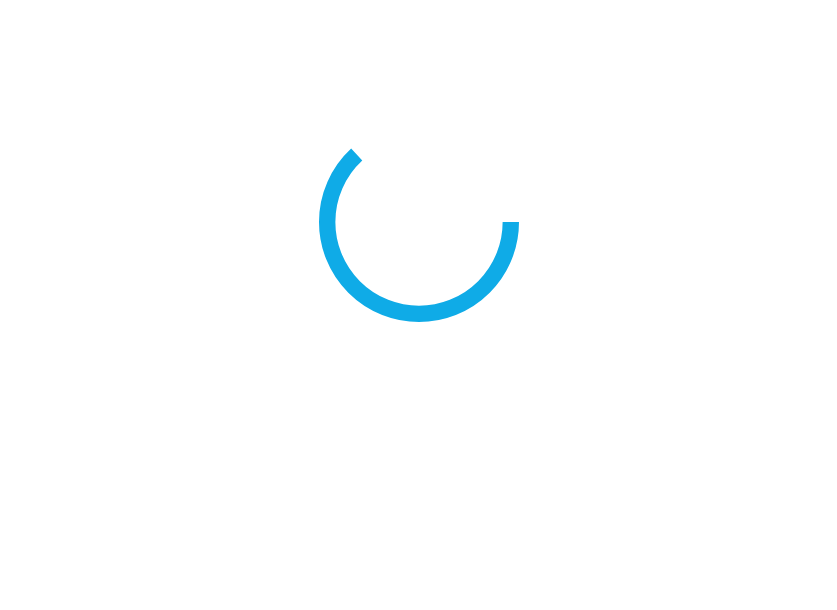 scroll, scrollTop: 0, scrollLeft: 0, axis: both 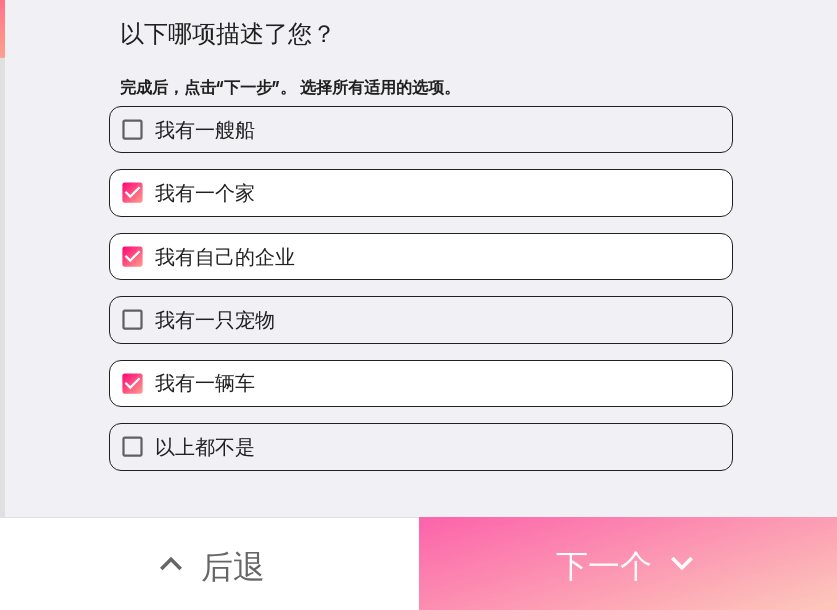click 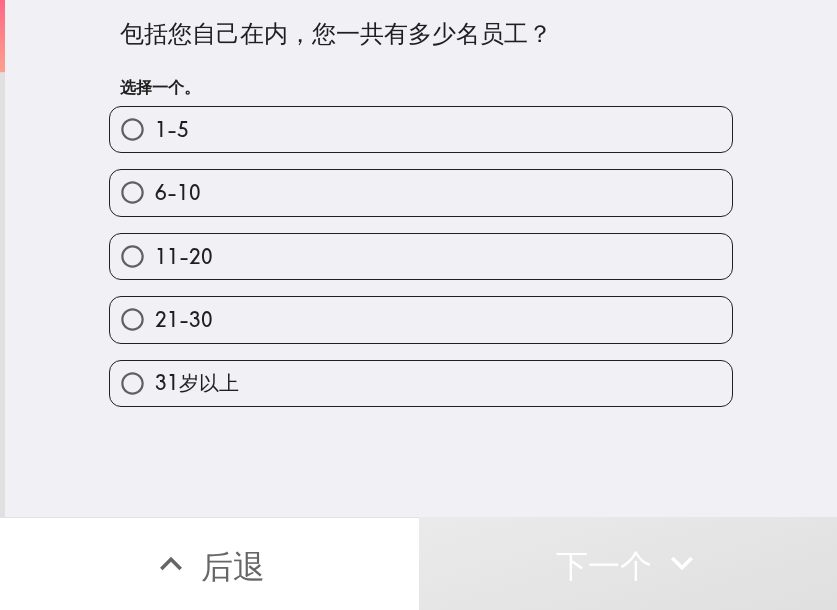 click on "21-30" at bounding box center [421, 319] 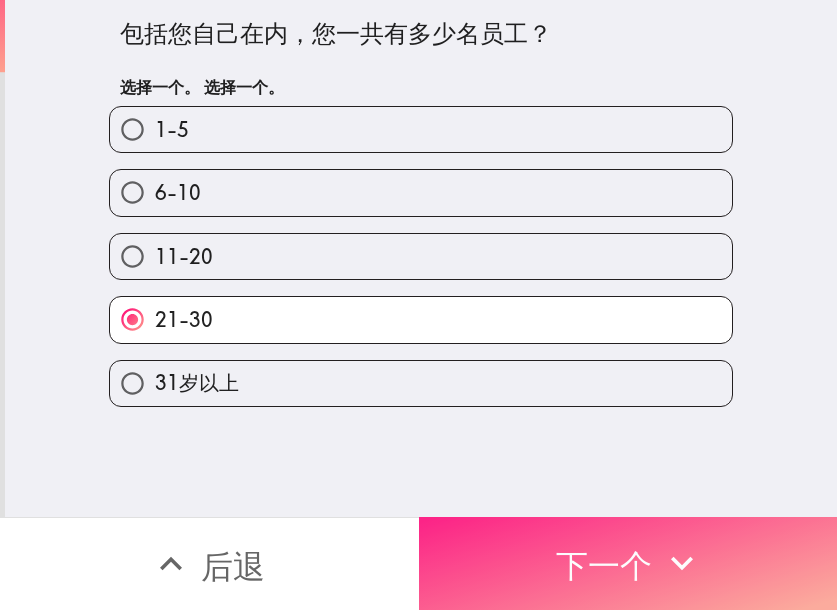 click on "下一个" at bounding box center [628, 563] 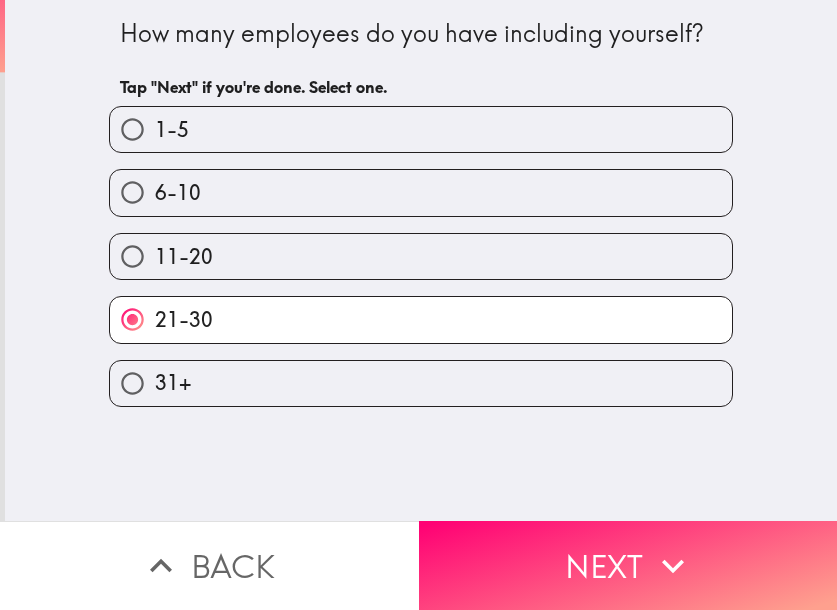 scroll, scrollTop: 0, scrollLeft: 0, axis: both 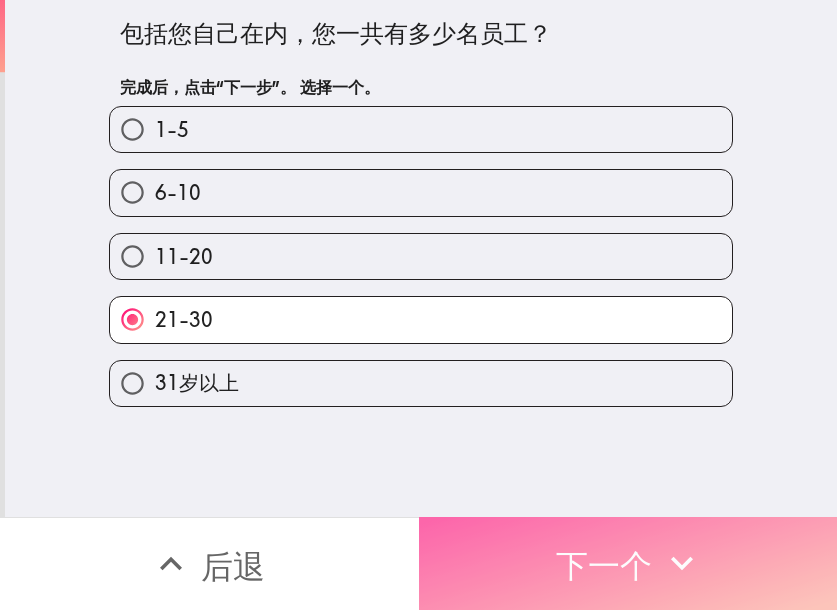 click on "下一个" at bounding box center [604, 566] 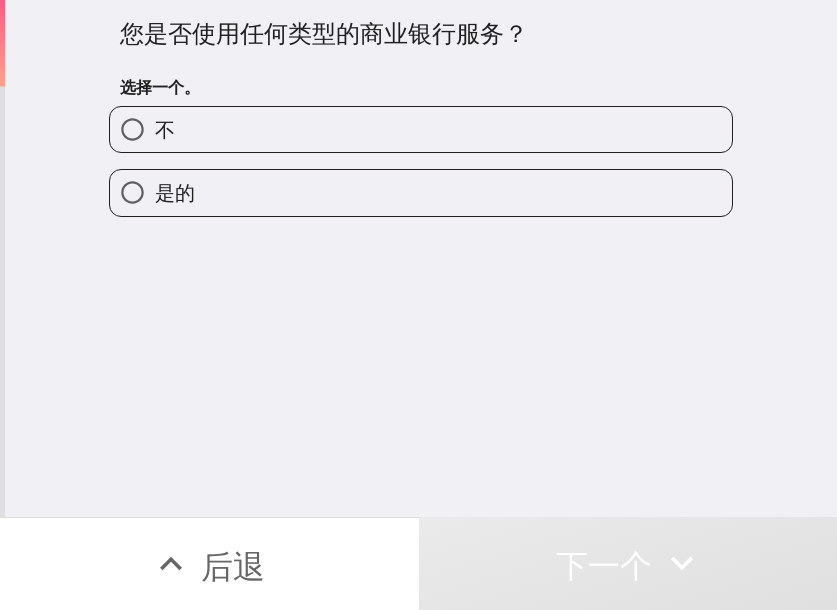 drag, startPoint x: 421, startPoint y: 182, endPoint x: 460, endPoint y: 187, distance: 39.319206 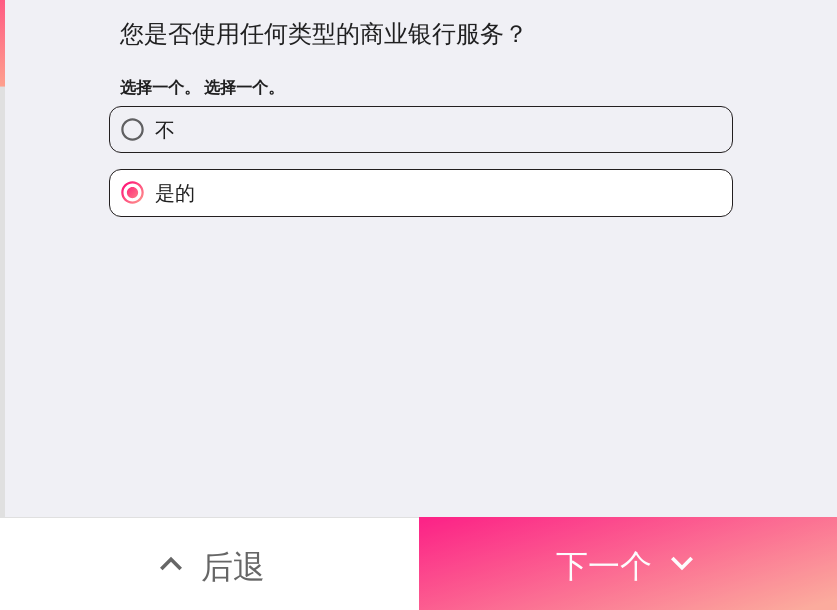 click on "下一个" at bounding box center (604, 566) 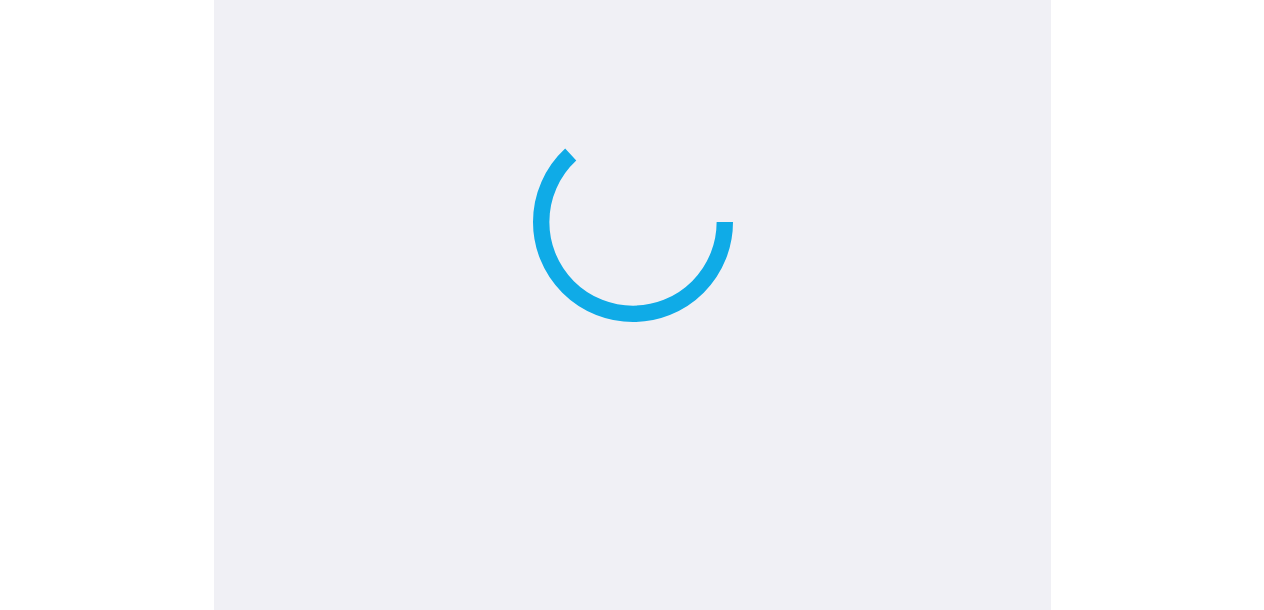 scroll, scrollTop: 0, scrollLeft: 0, axis: both 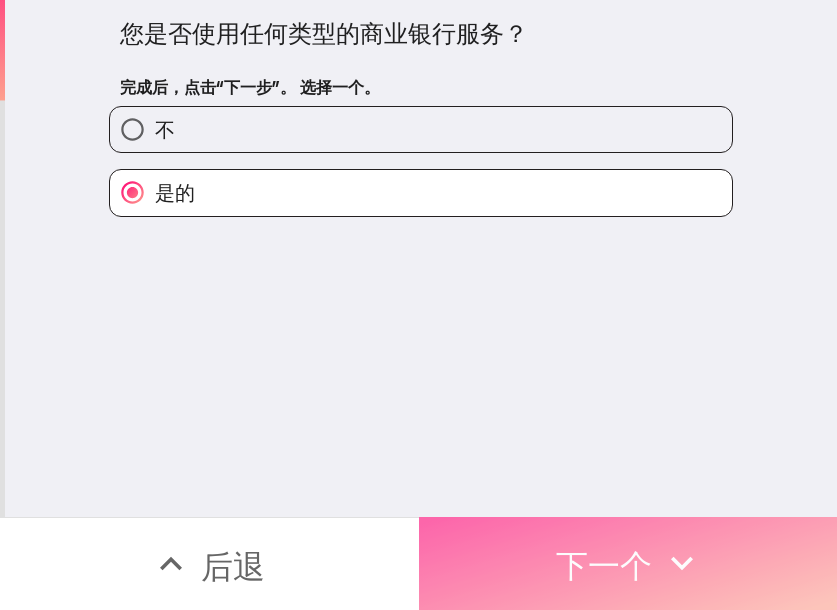 click on "下一个" at bounding box center (628, 563) 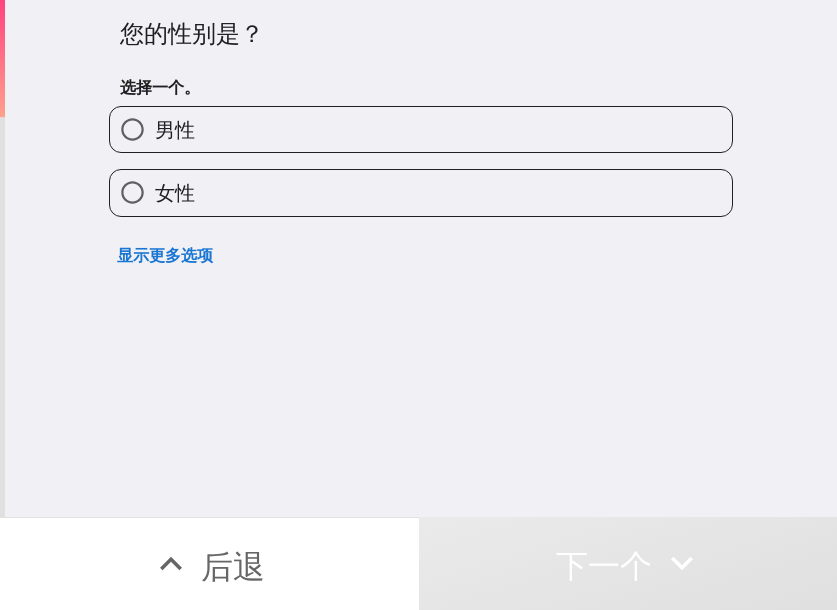 type 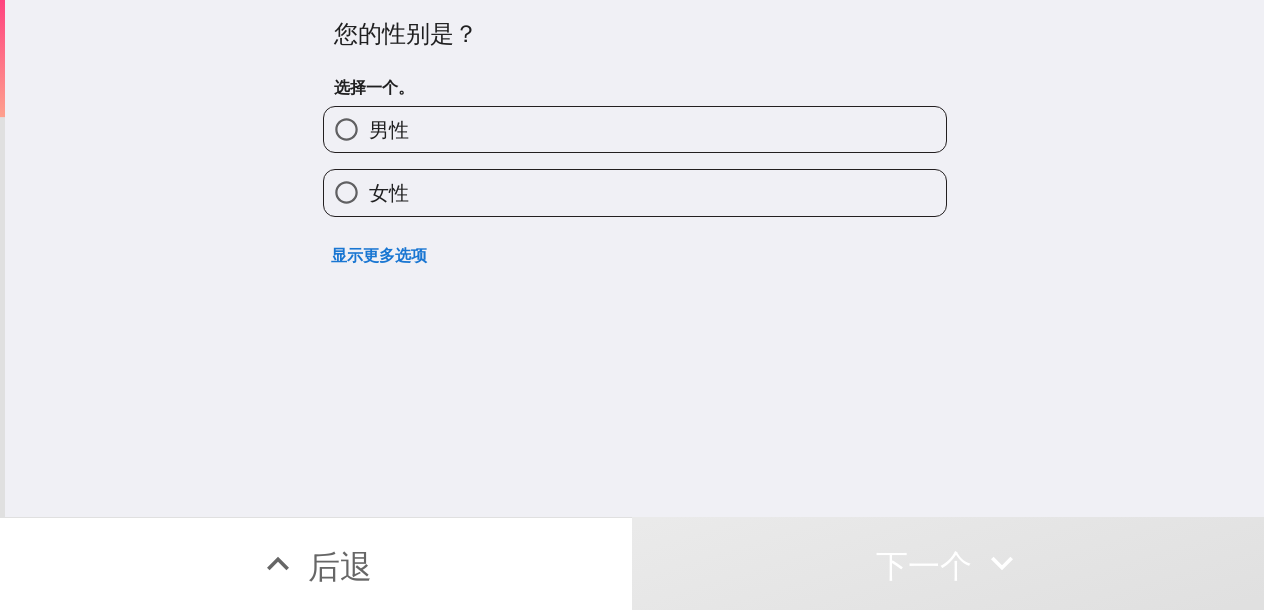 click on "男性" at bounding box center [635, 129] 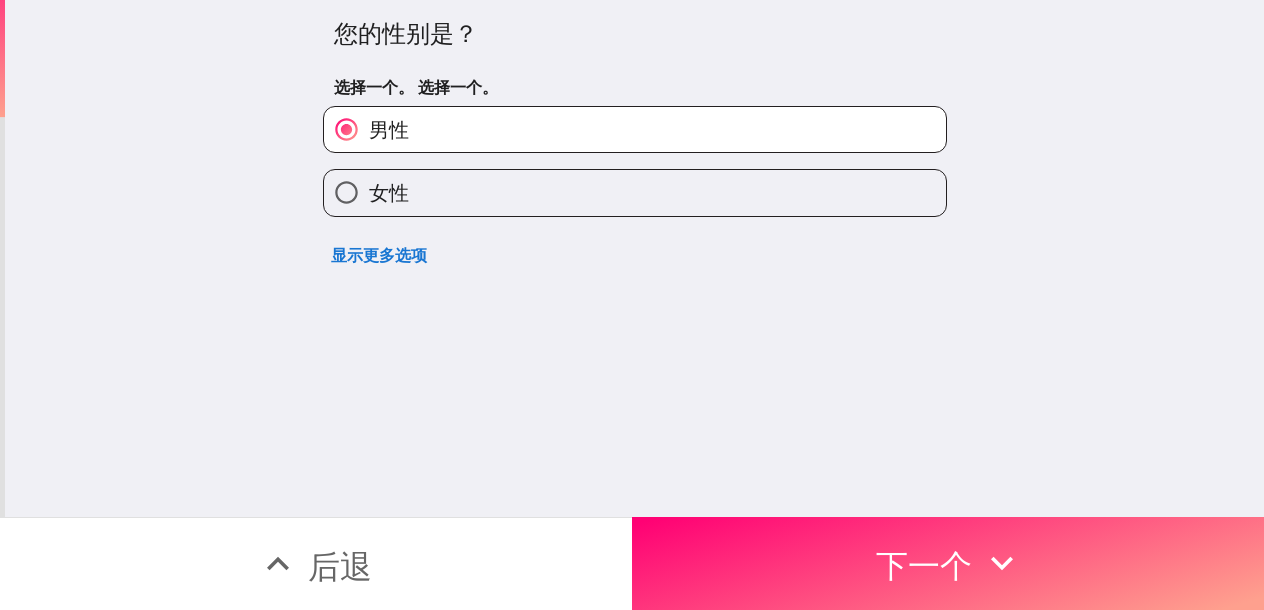drag, startPoint x: 515, startPoint y: 200, endPoint x: 548, endPoint y: 198, distance: 33.06055 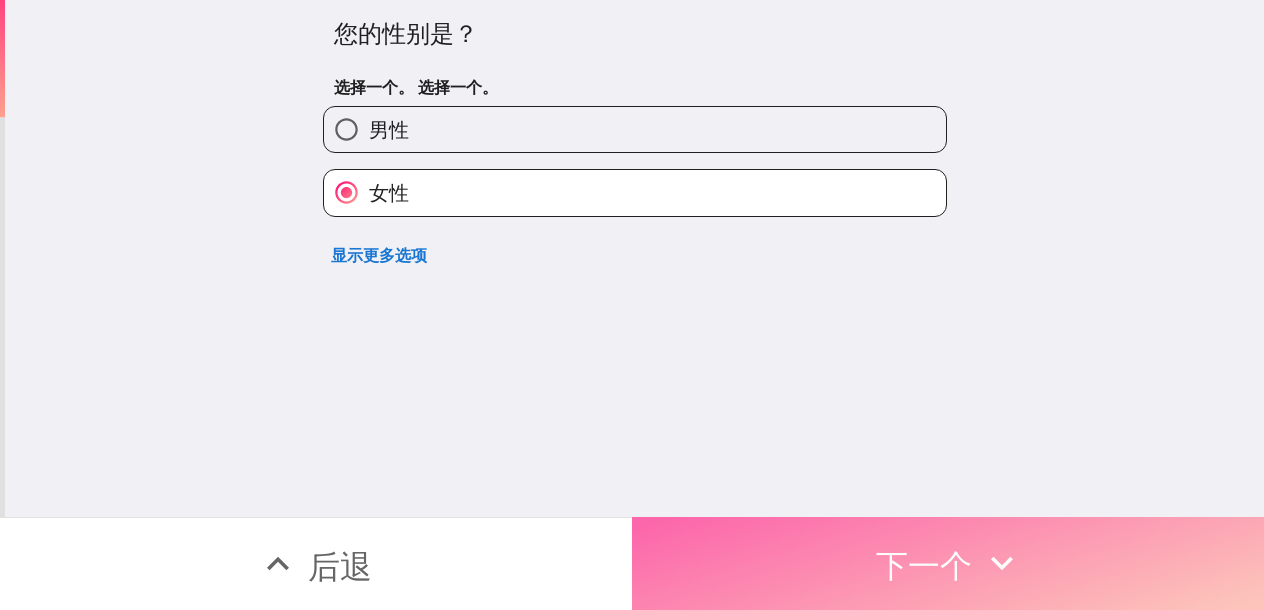 click on "下一个" at bounding box center (924, 566) 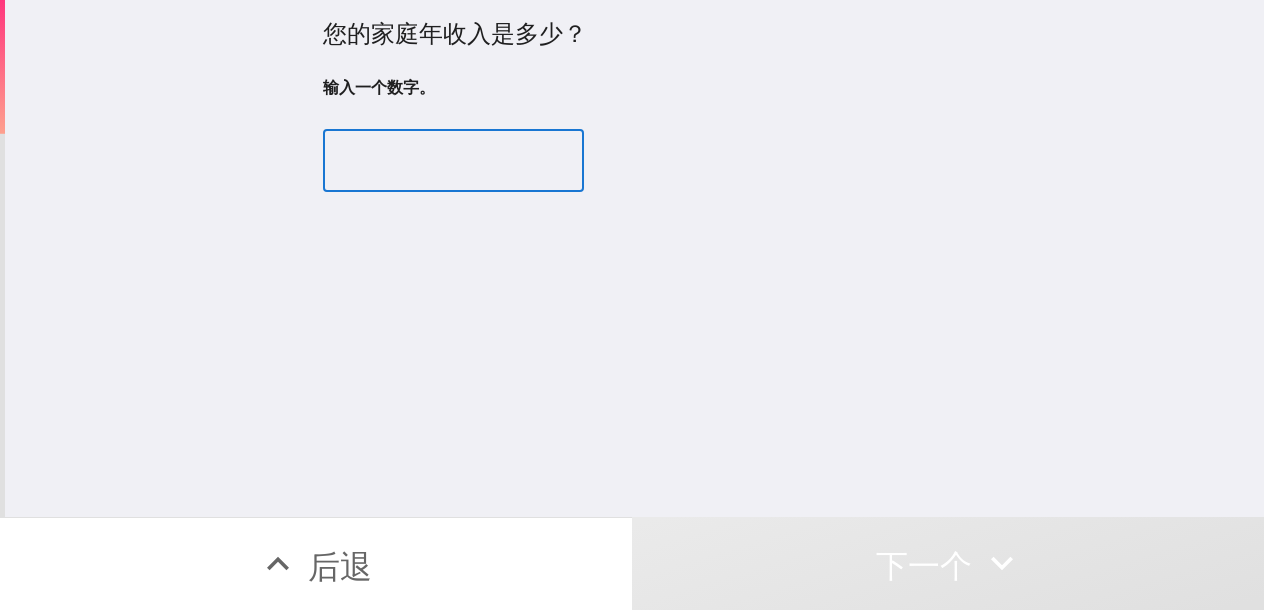 click at bounding box center (453, 161) 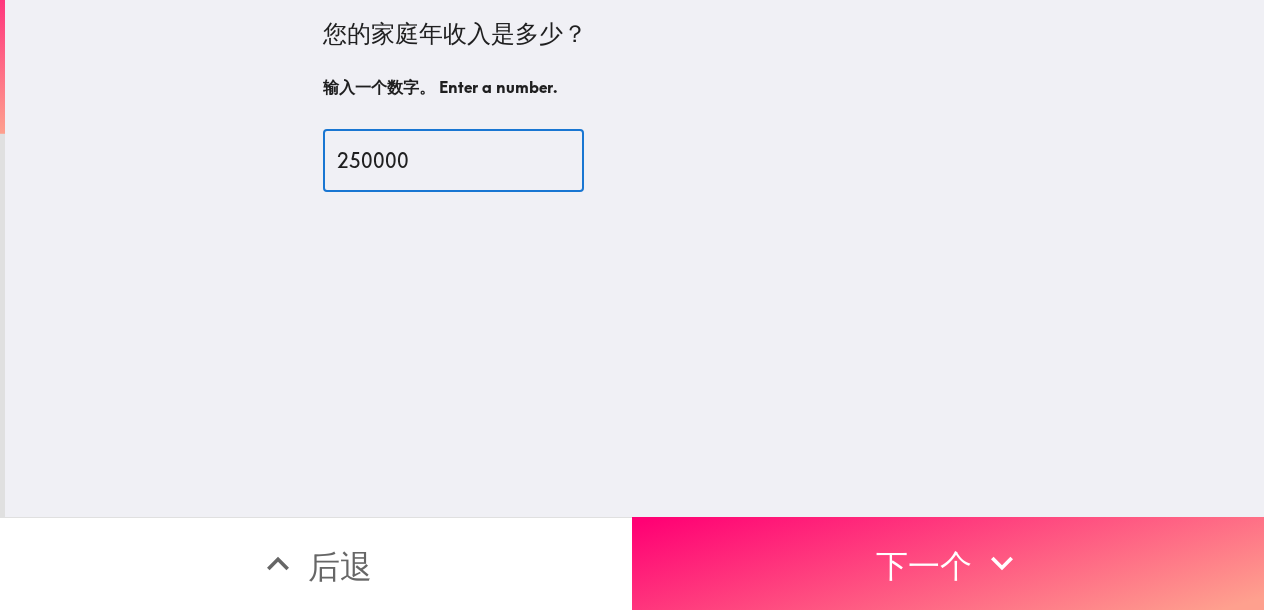 type on "250000" 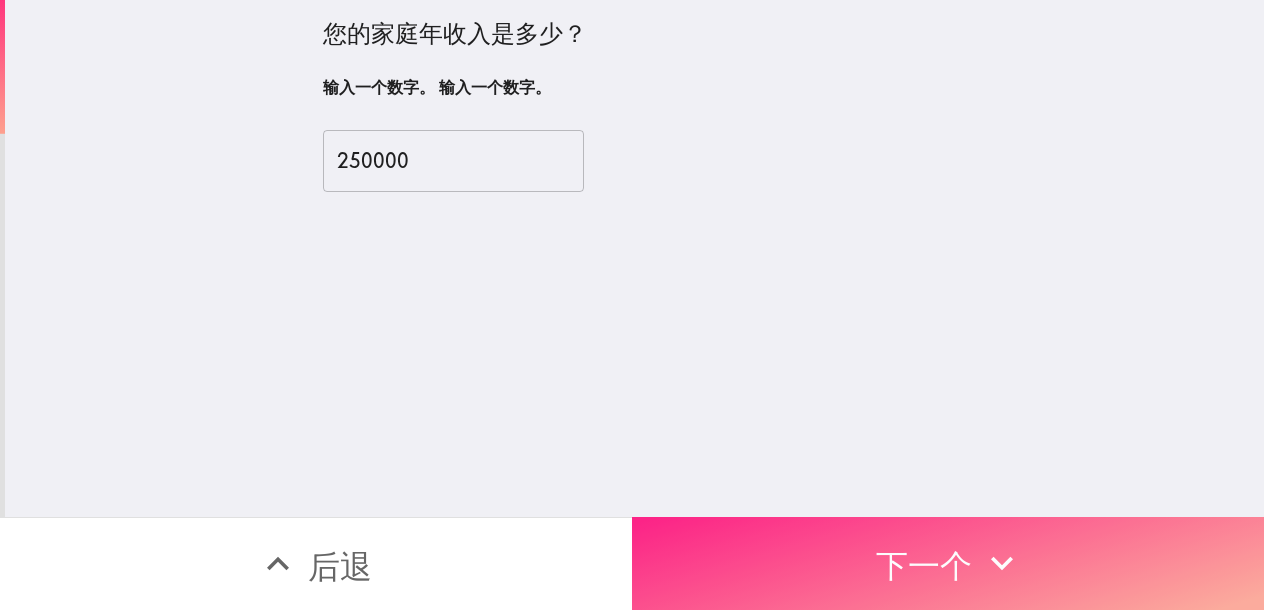 click on "下一个" at bounding box center [924, 566] 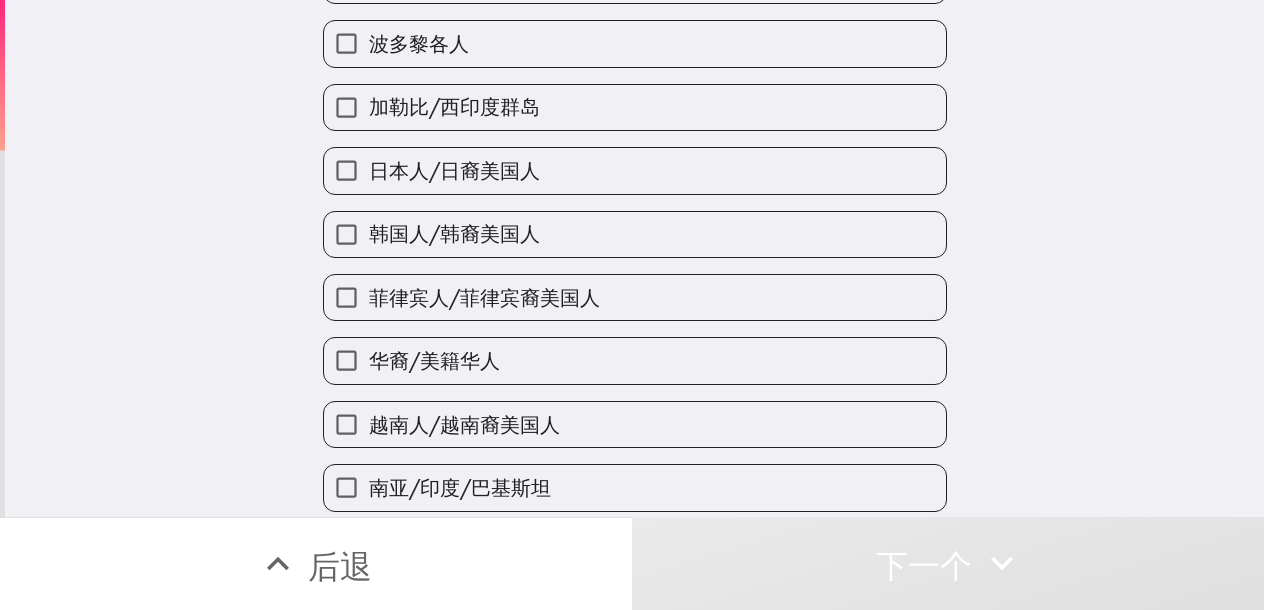 scroll, scrollTop: 600, scrollLeft: 0, axis: vertical 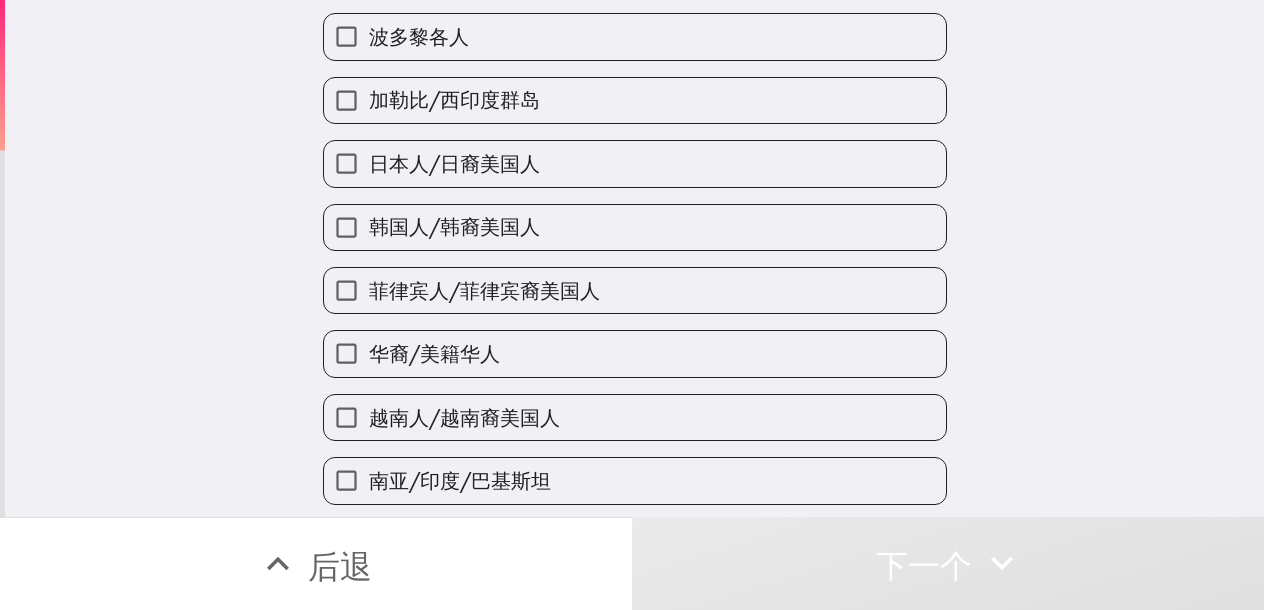 click on "华裔/美籍华人" at bounding box center [635, 353] 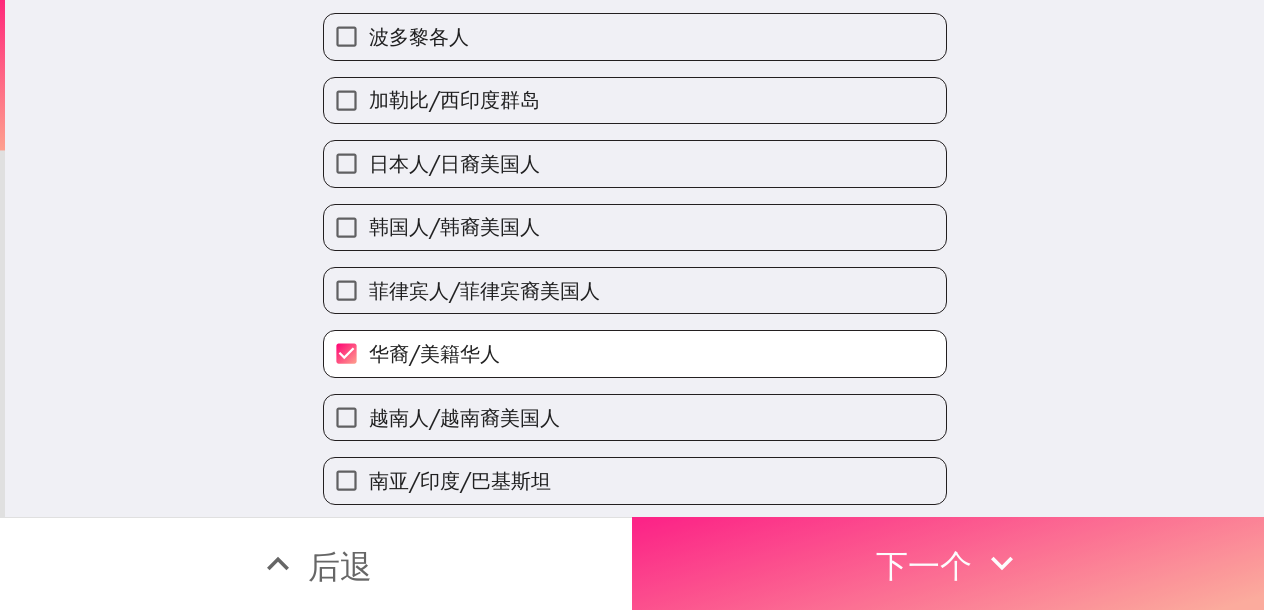 drag, startPoint x: 922, startPoint y: 565, endPoint x: 961, endPoint y: 547, distance: 42.953465 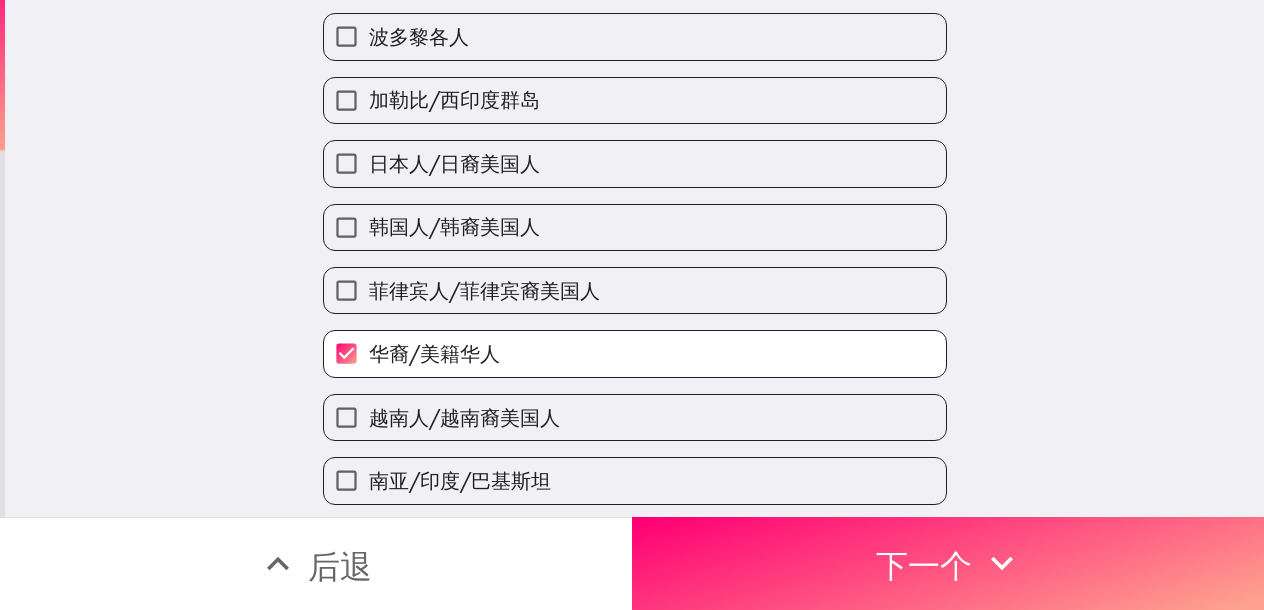 scroll, scrollTop: 0, scrollLeft: 0, axis: both 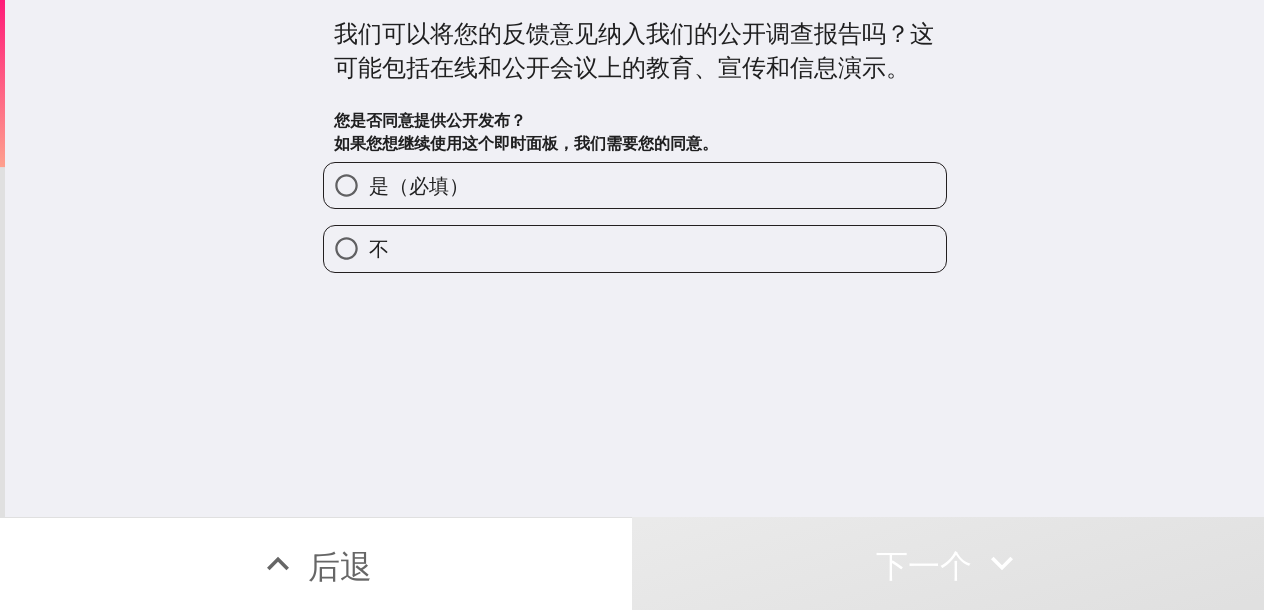 click on "是（必填）" at bounding box center (635, 185) 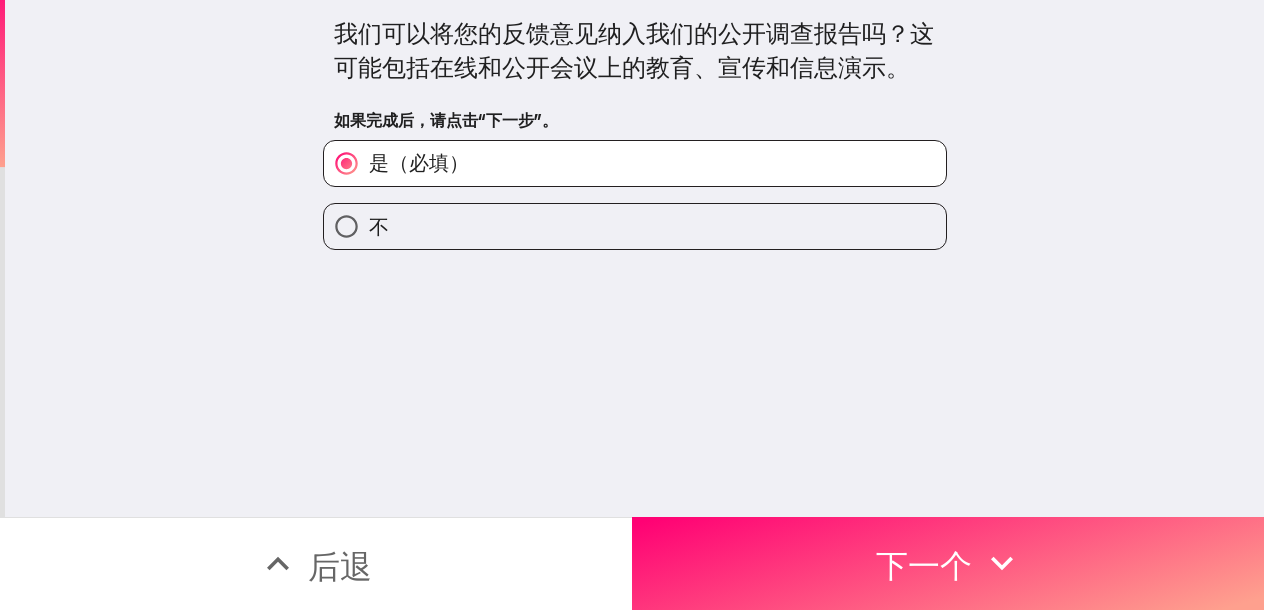 scroll, scrollTop: 0, scrollLeft: 0, axis: both 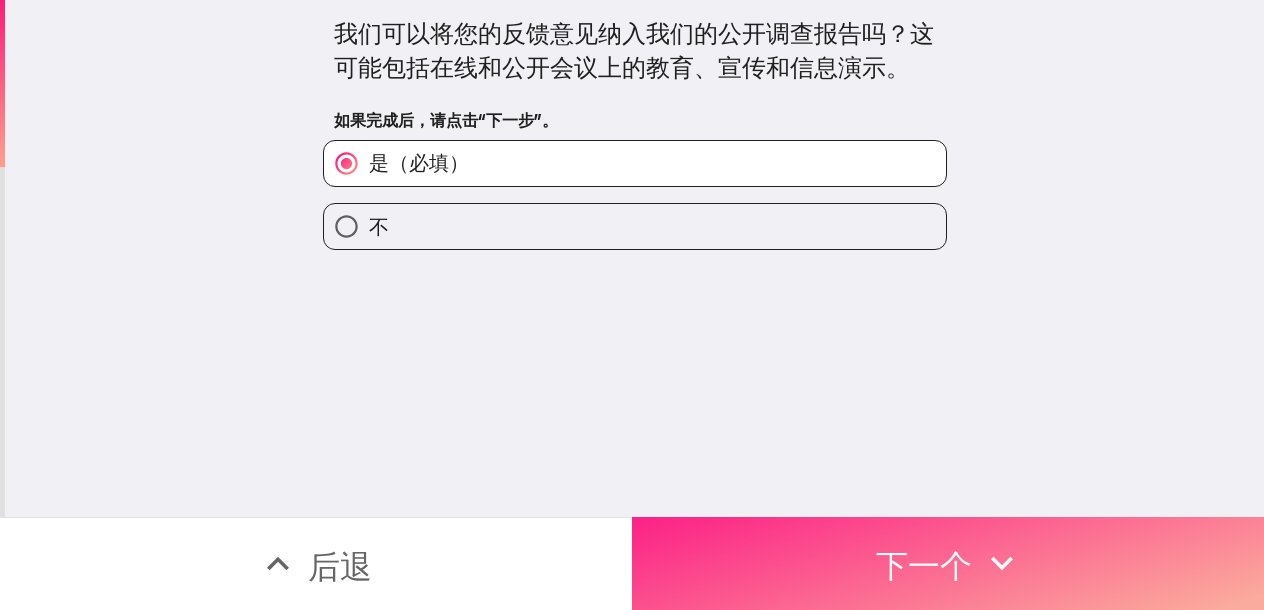 click on "下一个" at bounding box center (948, 563) 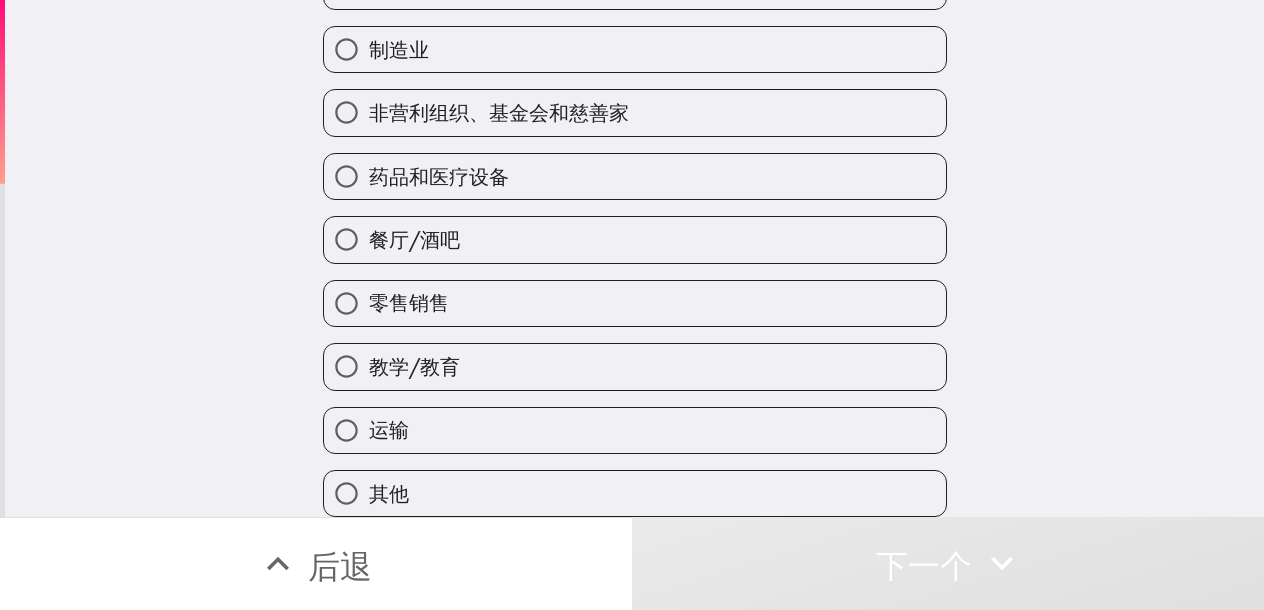 scroll, scrollTop: 856, scrollLeft: 0, axis: vertical 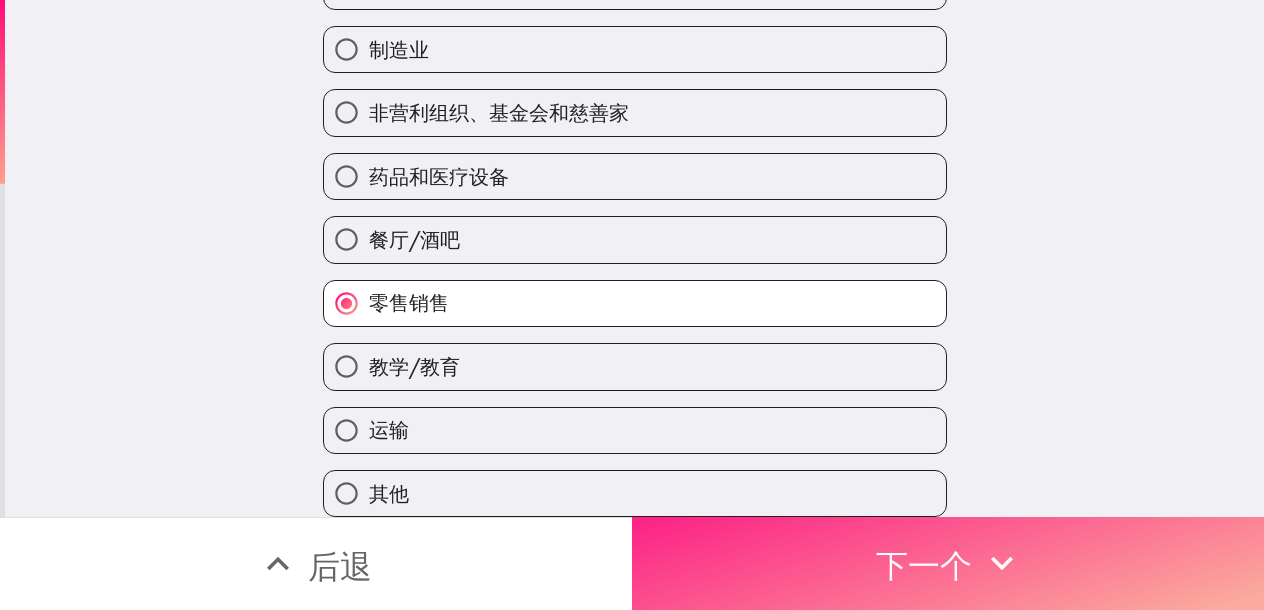 drag, startPoint x: 1021, startPoint y: 551, endPoint x: 1174, endPoint y: 554, distance: 153.0294 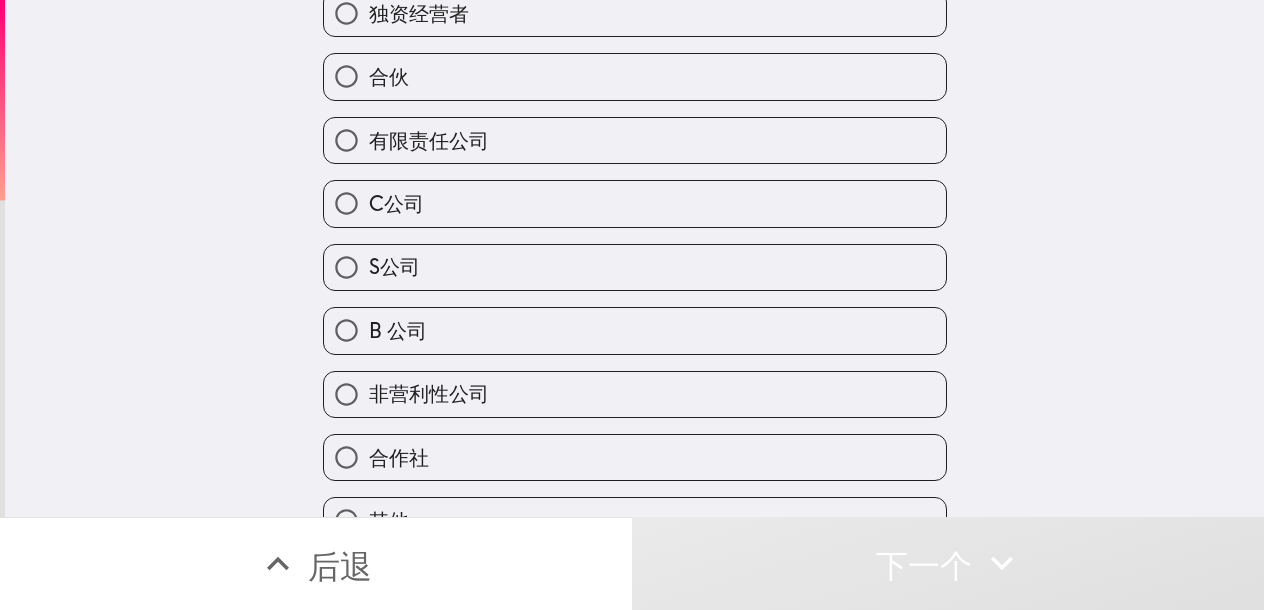 scroll, scrollTop: 0, scrollLeft: 0, axis: both 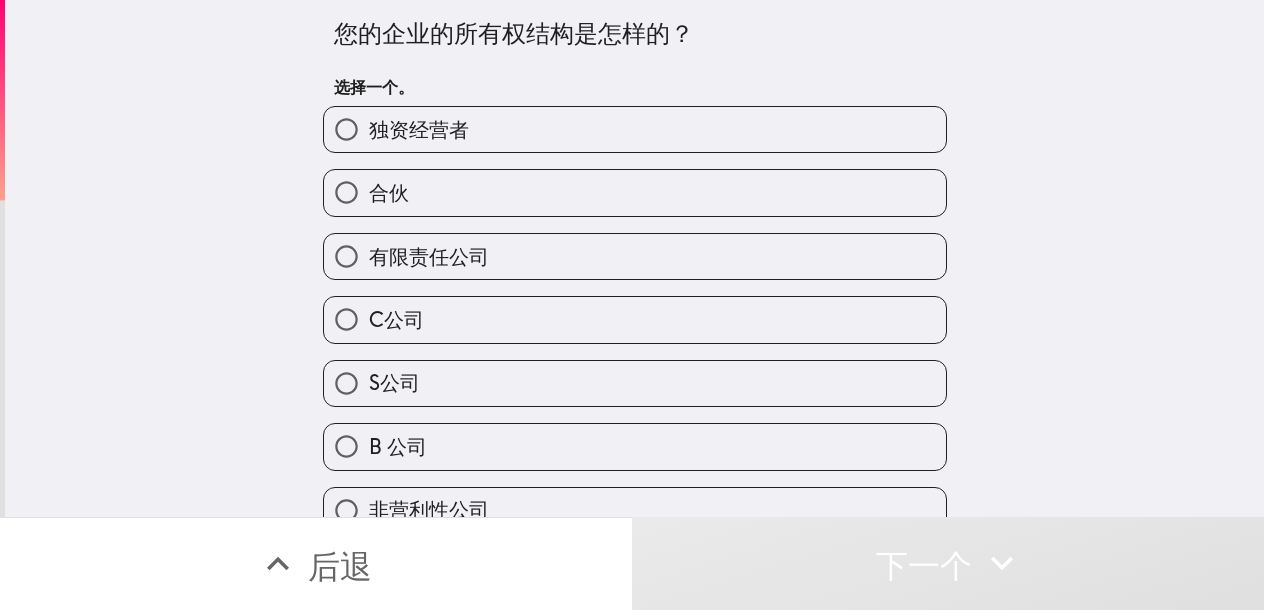 drag, startPoint x: 535, startPoint y: 127, endPoint x: 651, endPoint y: 135, distance: 116.275536 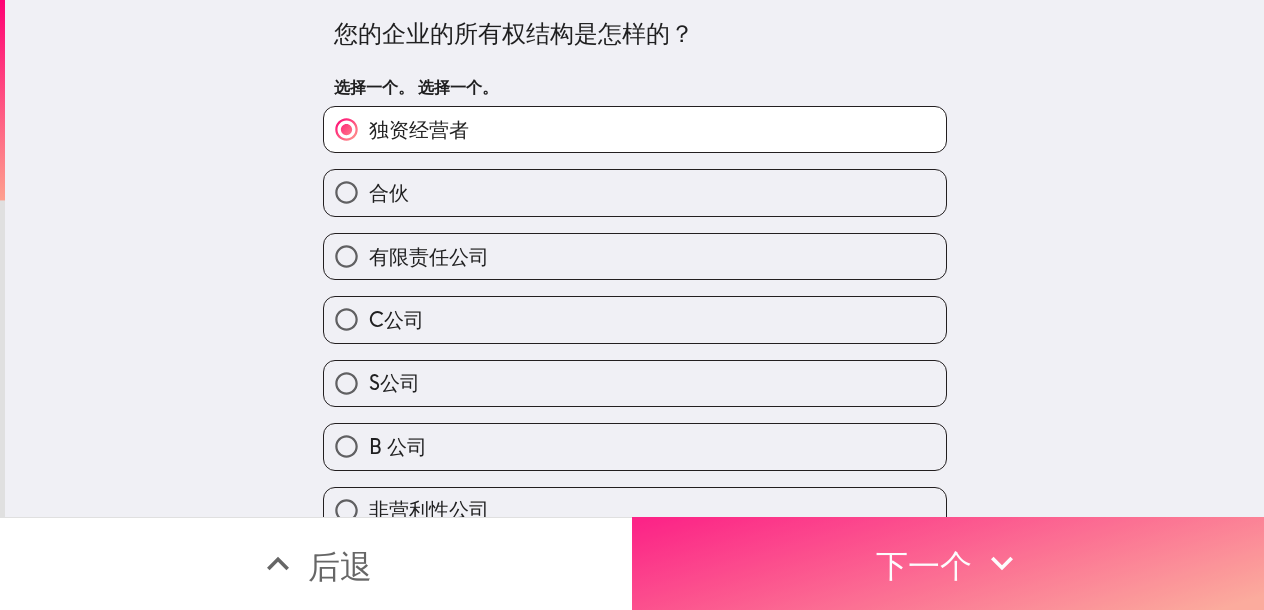 drag, startPoint x: 850, startPoint y: 555, endPoint x: 1023, endPoint y: 546, distance: 173.23395 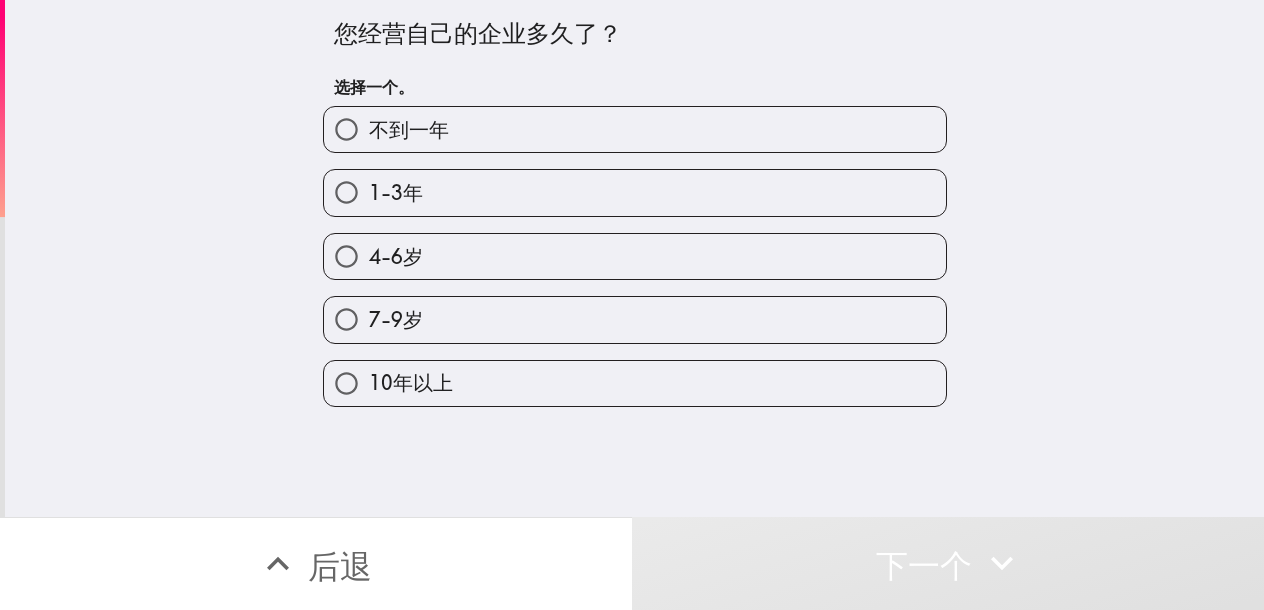 click on "10年以上" at bounding box center (635, 383) 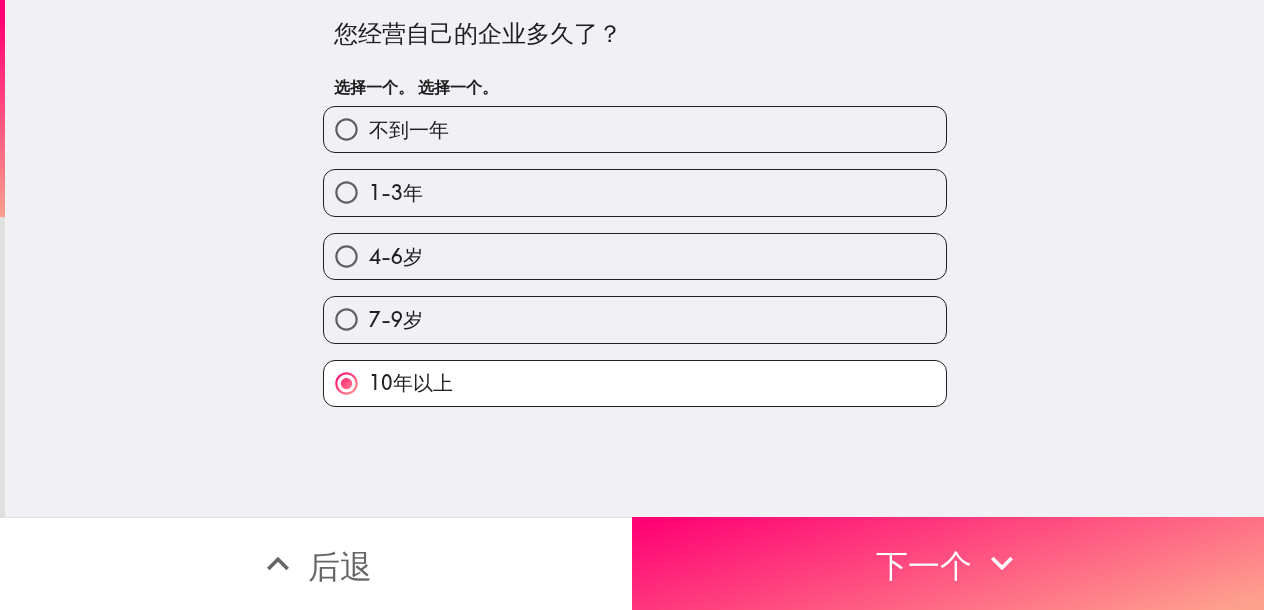 drag, startPoint x: 588, startPoint y: 307, endPoint x: 604, endPoint y: 309, distance: 16.124516 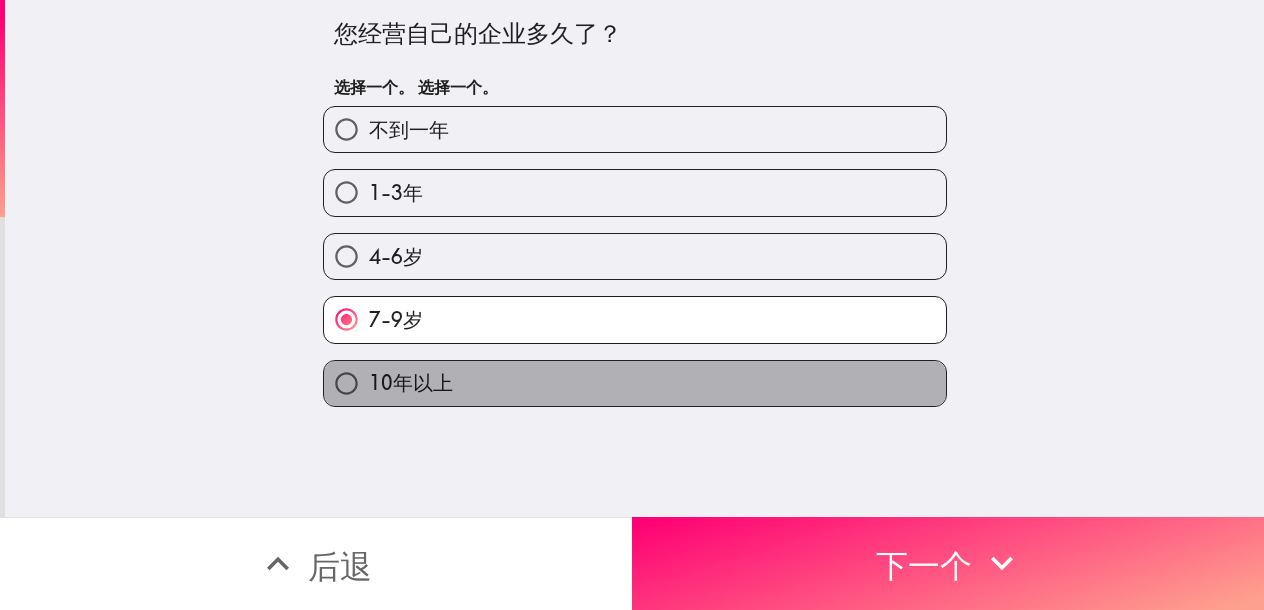 click on "10年以上" at bounding box center (635, 383) 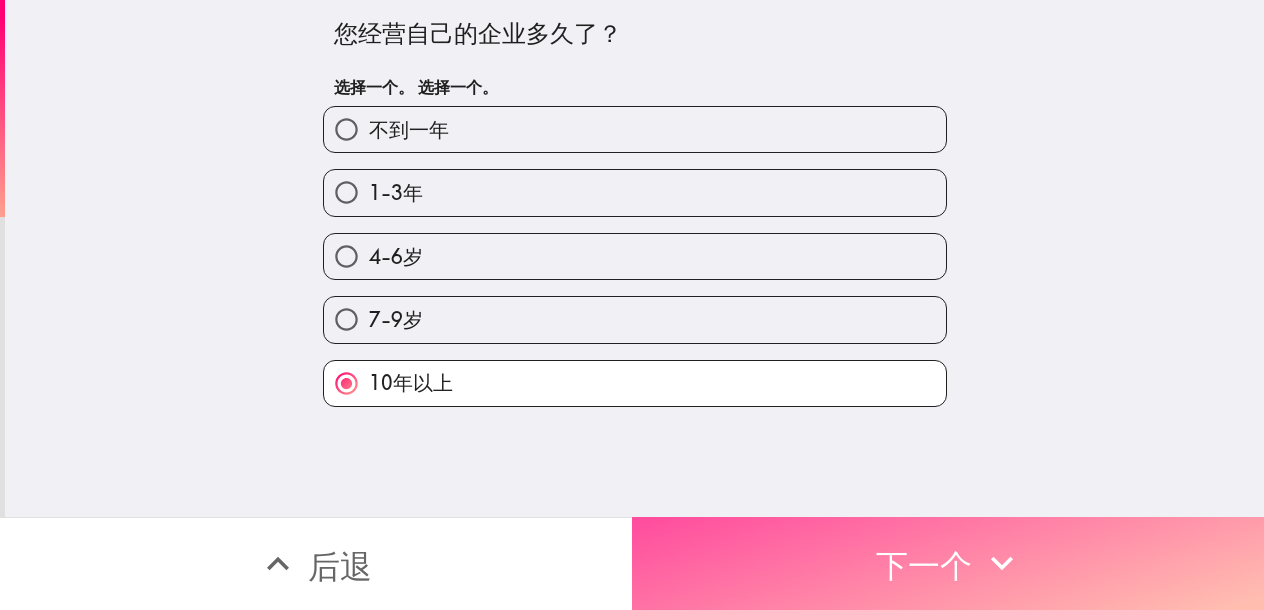 drag, startPoint x: 931, startPoint y: 547, endPoint x: 1262, endPoint y: 554, distance: 331.074 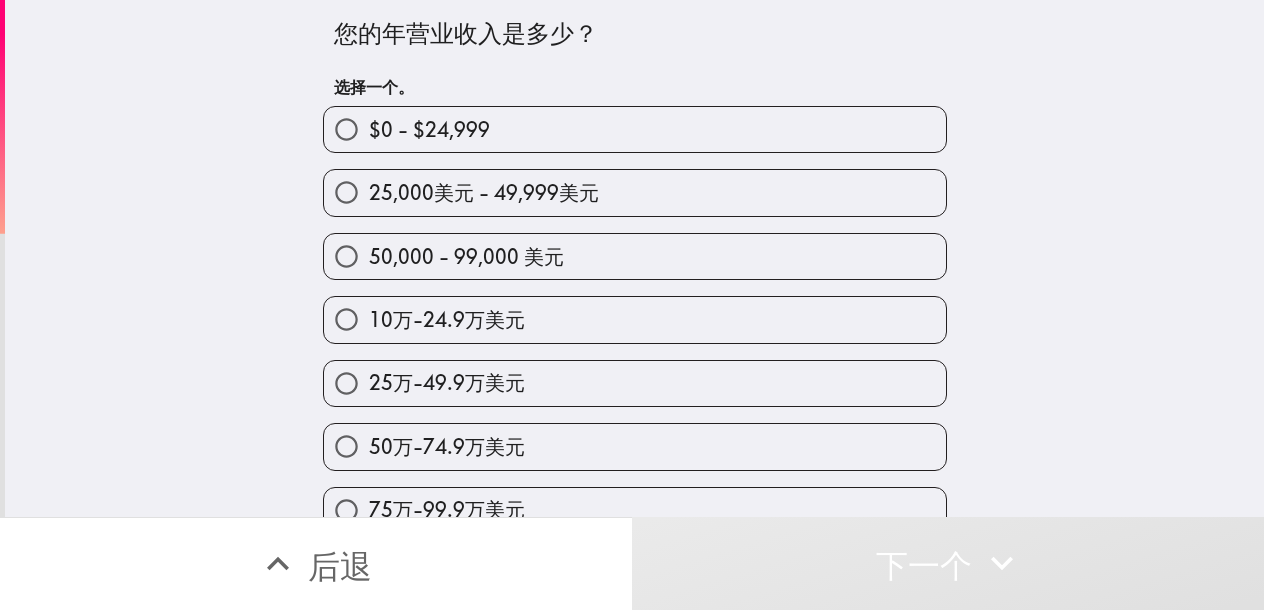 drag, startPoint x: 513, startPoint y: 398, endPoint x: 568, endPoint y: 383, distance: 57.00877 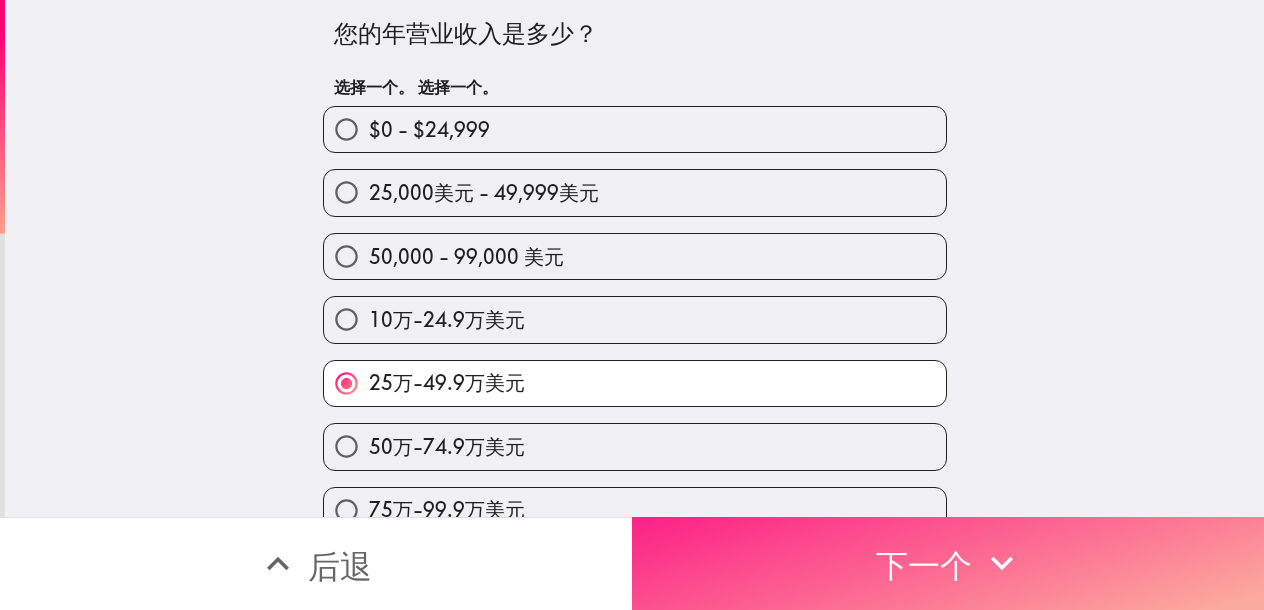click on "下一个" at bounding box center [924, 563] 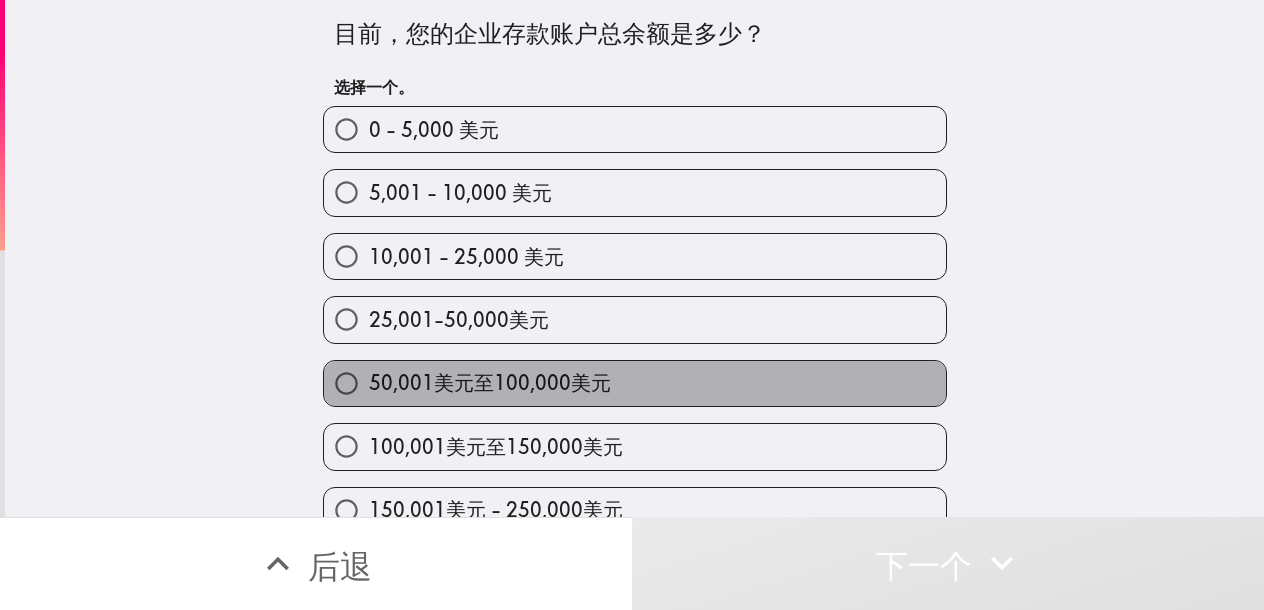 click on "50,001美元至100,000美元" at bounding box center (635, 383) 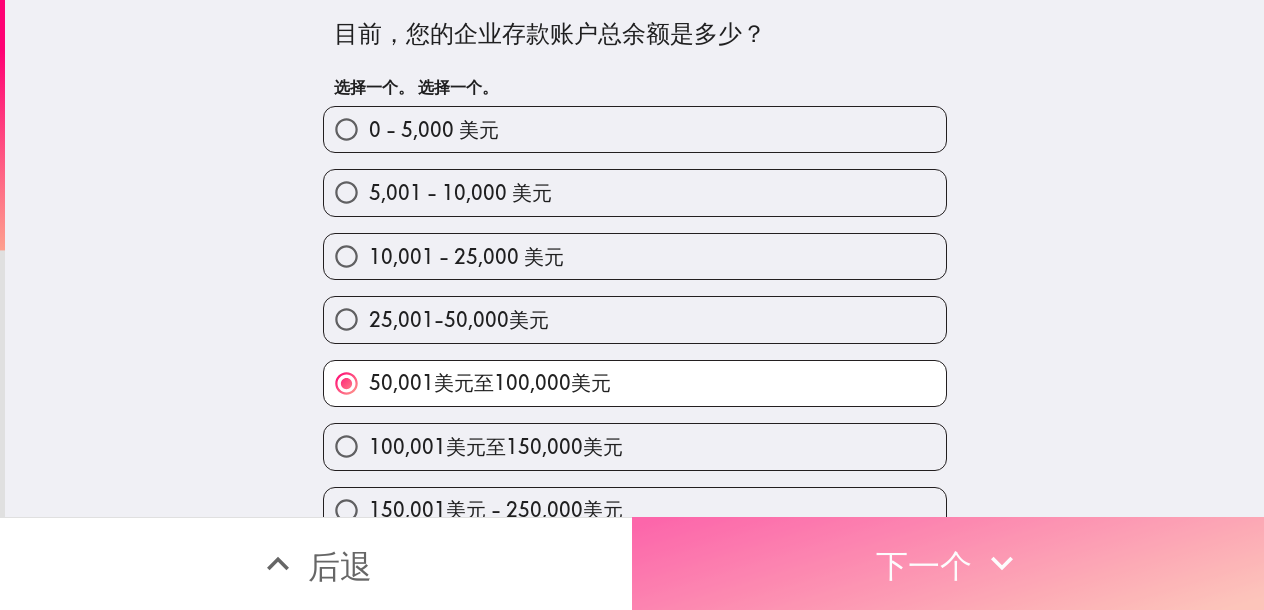 click 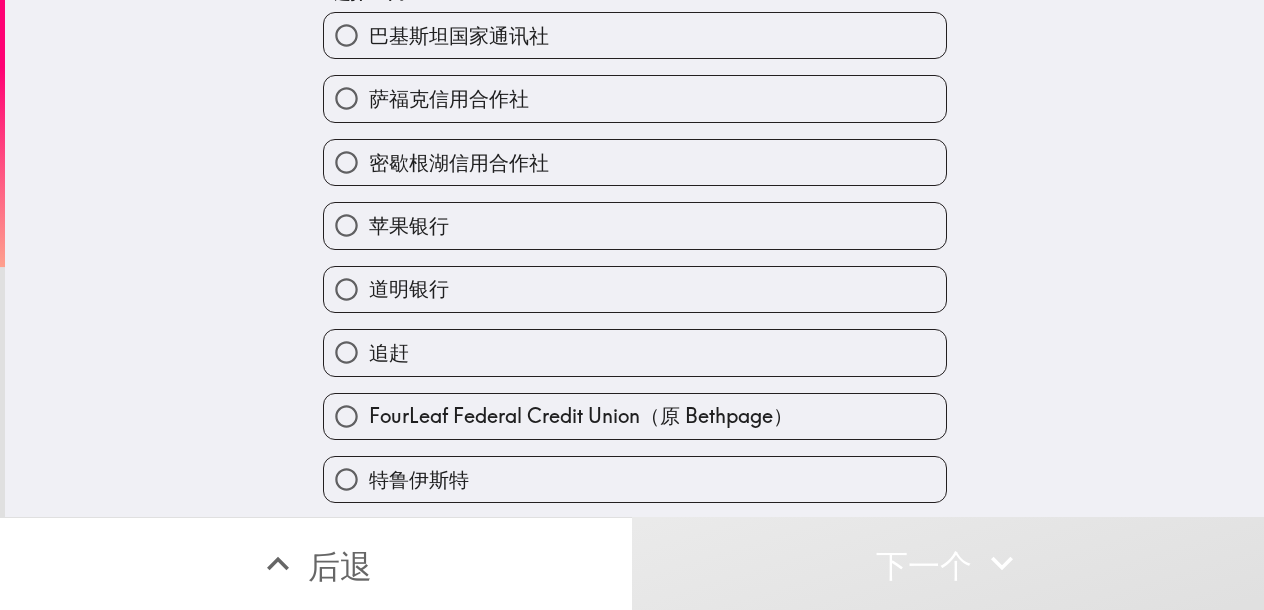 scroll, scrollTop: 100, scrollLeft: 0, axis: vertical 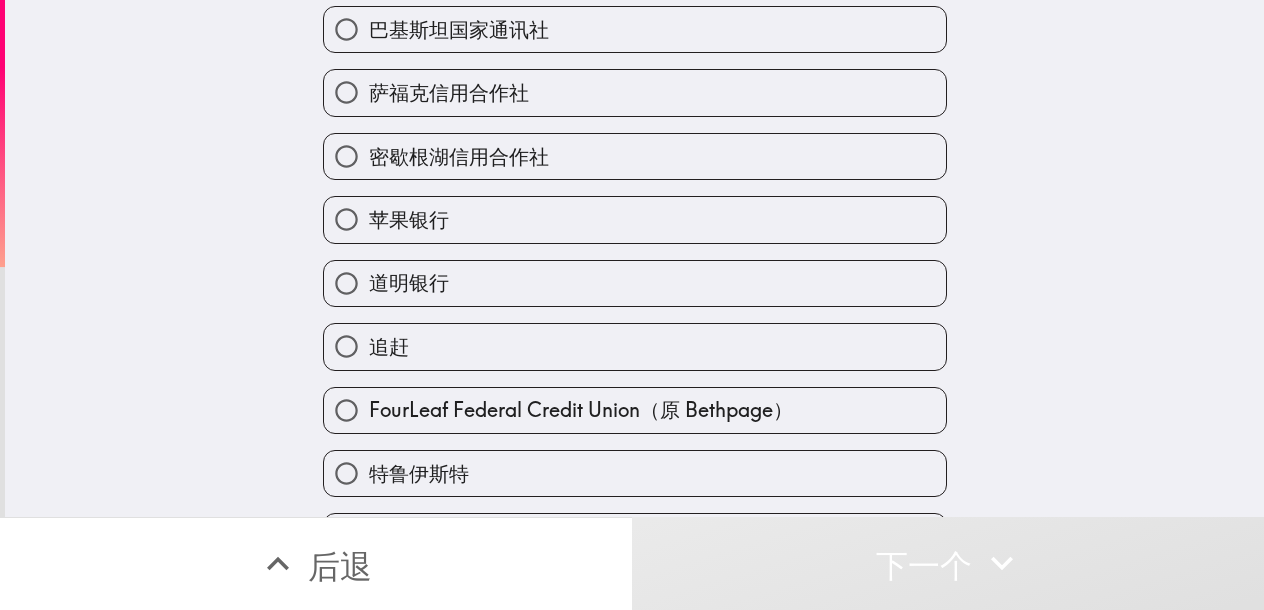 click on "苹果银行" at bounding box center (635, 219) 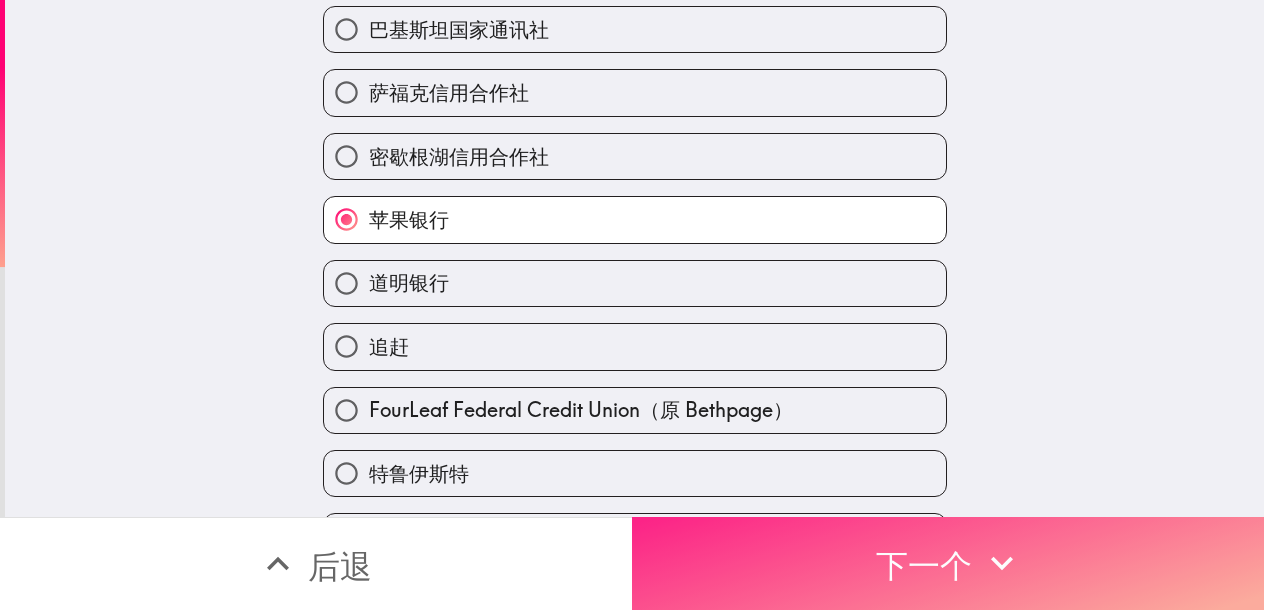 drag, startPoint x: 895, startPoint y: 562, endPoint x: 906, endPoint y: 557, distance: 12.083046 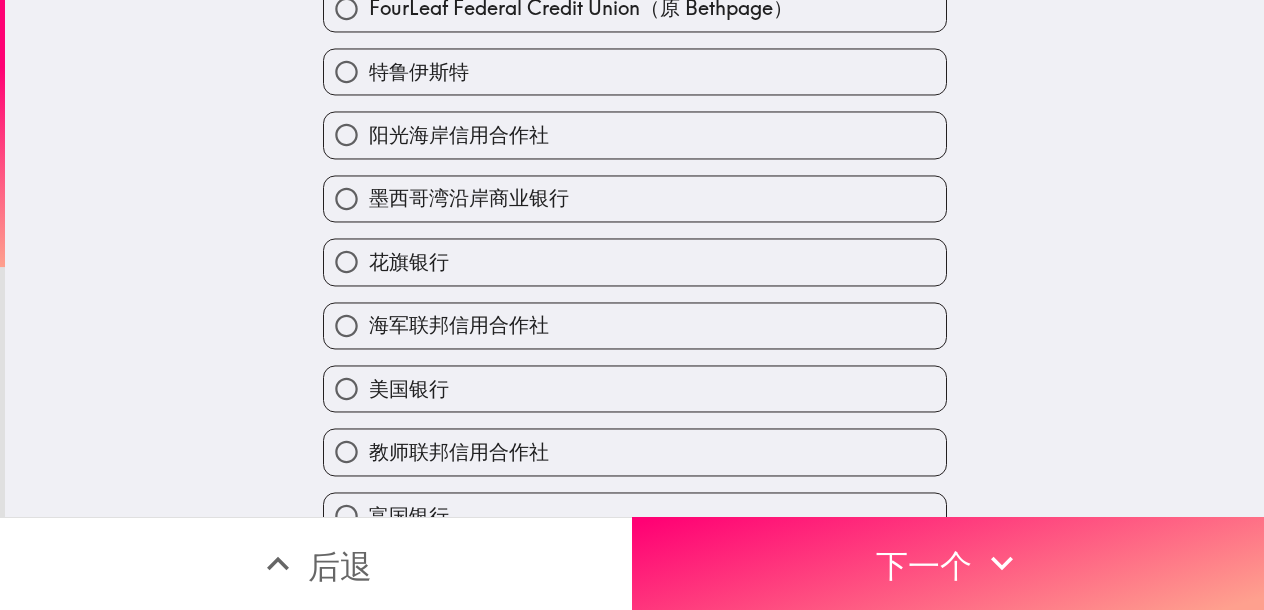 scroll, scrollTop: 0, scrollLeft: 0, axis: both 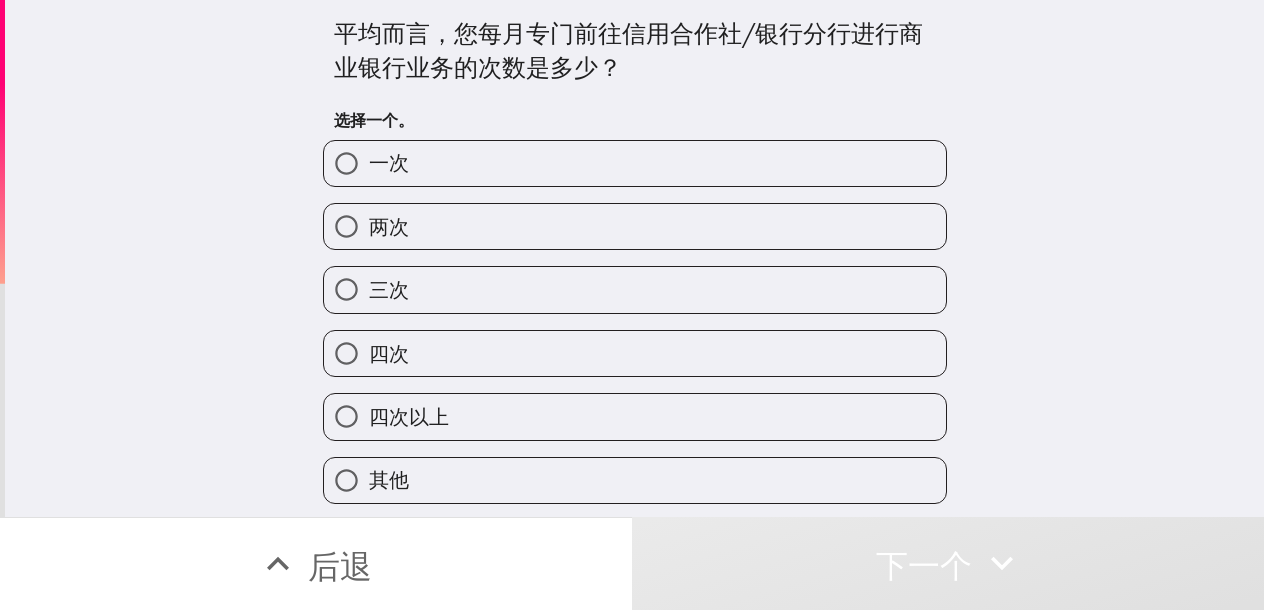 click on "两次" at bounding box center (635, 226) 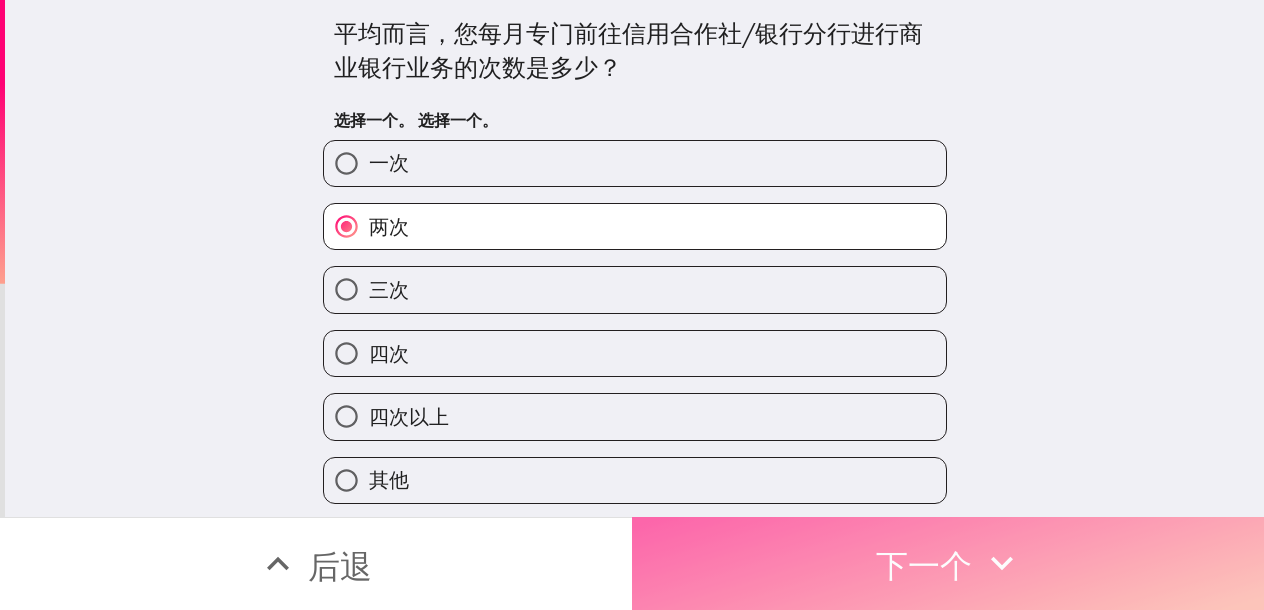 click on "下一个" at bounding box center (924, 566) 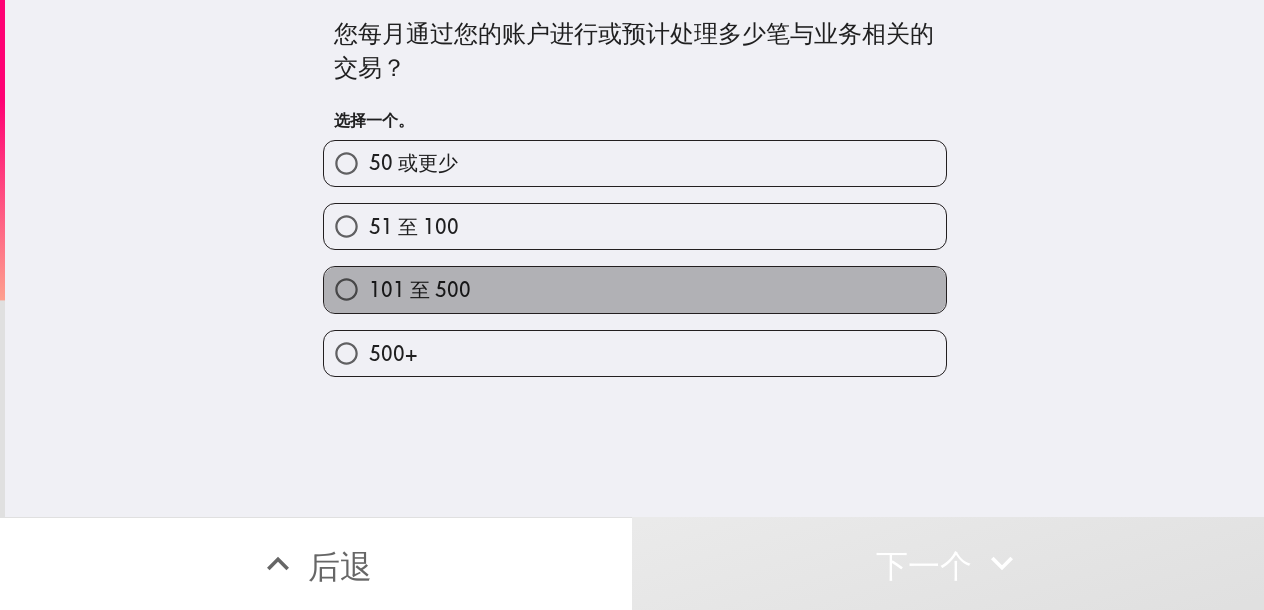 click on "101 至 500" at bounding box center [635, 289] 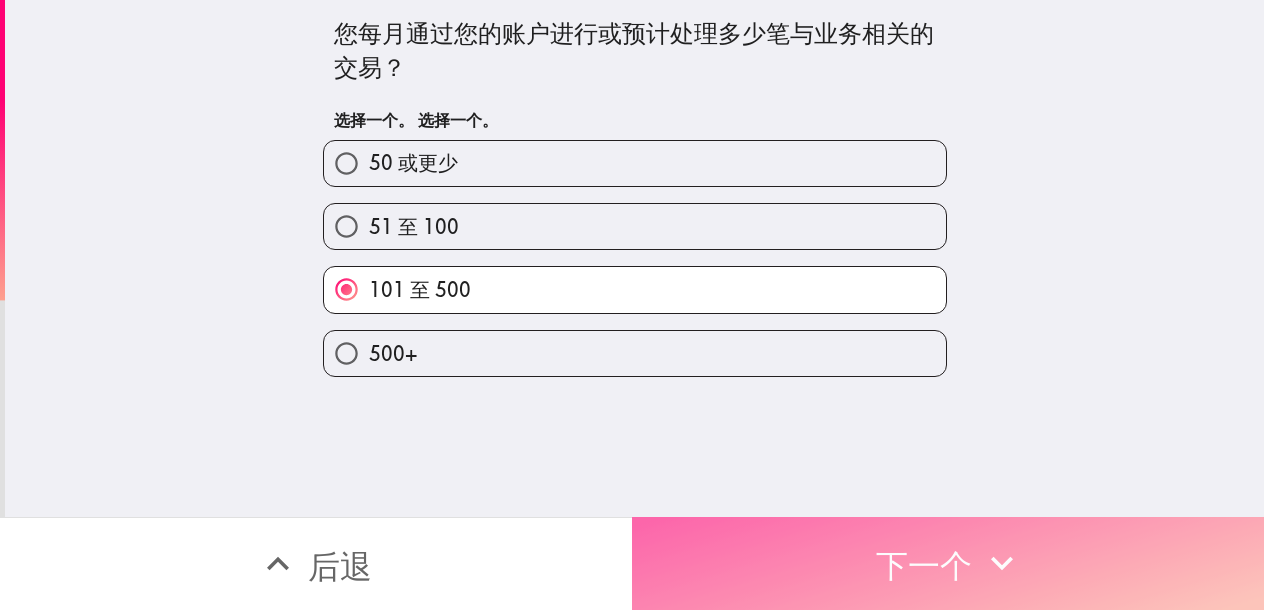 click on "下一个" at bounding box center (924, 566) 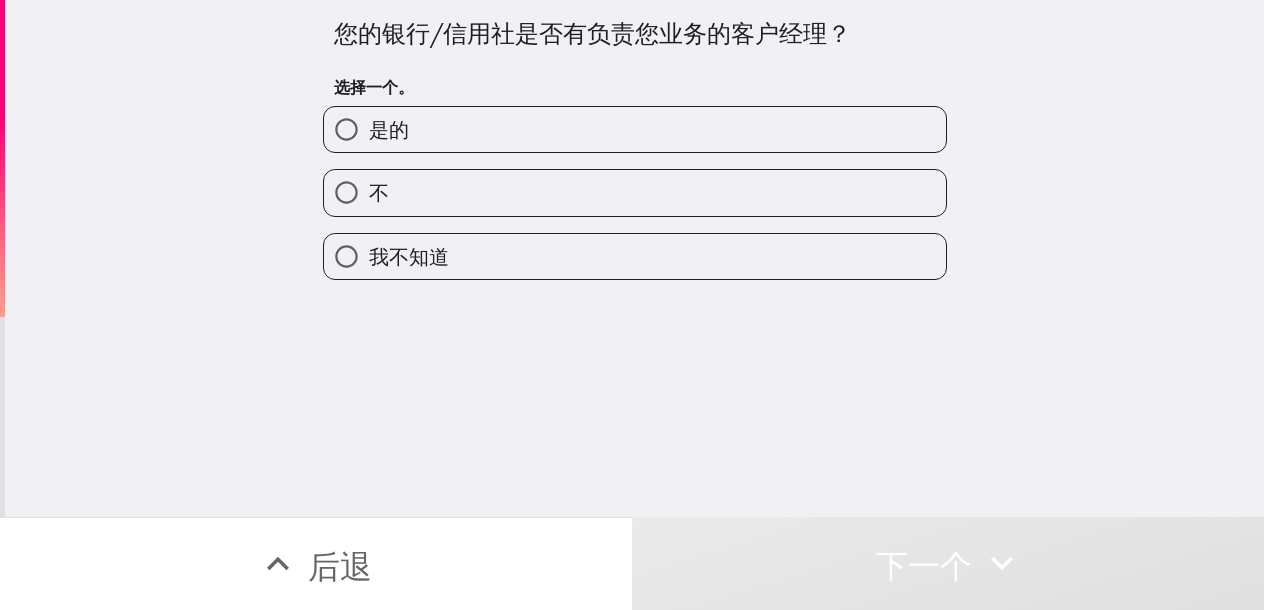 drag, startPoint x: 519, startPoint y: 123, endPoint x: 727, endPoint y: 123, distance: 208 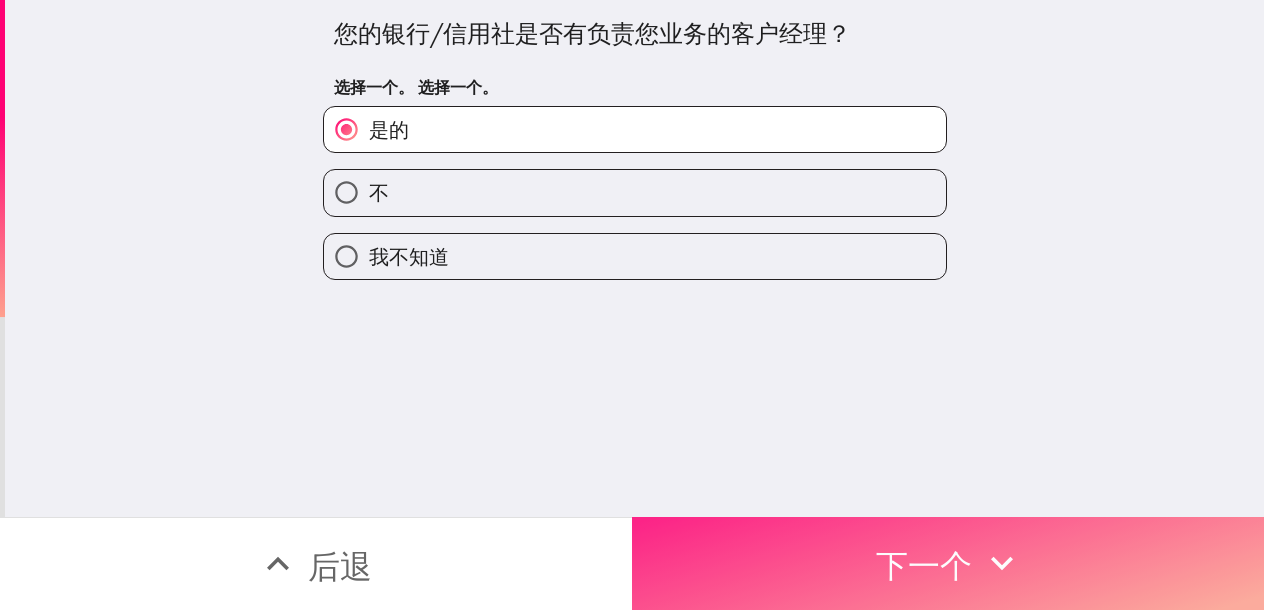 click on "下一个" at bounding box center [948, 563] 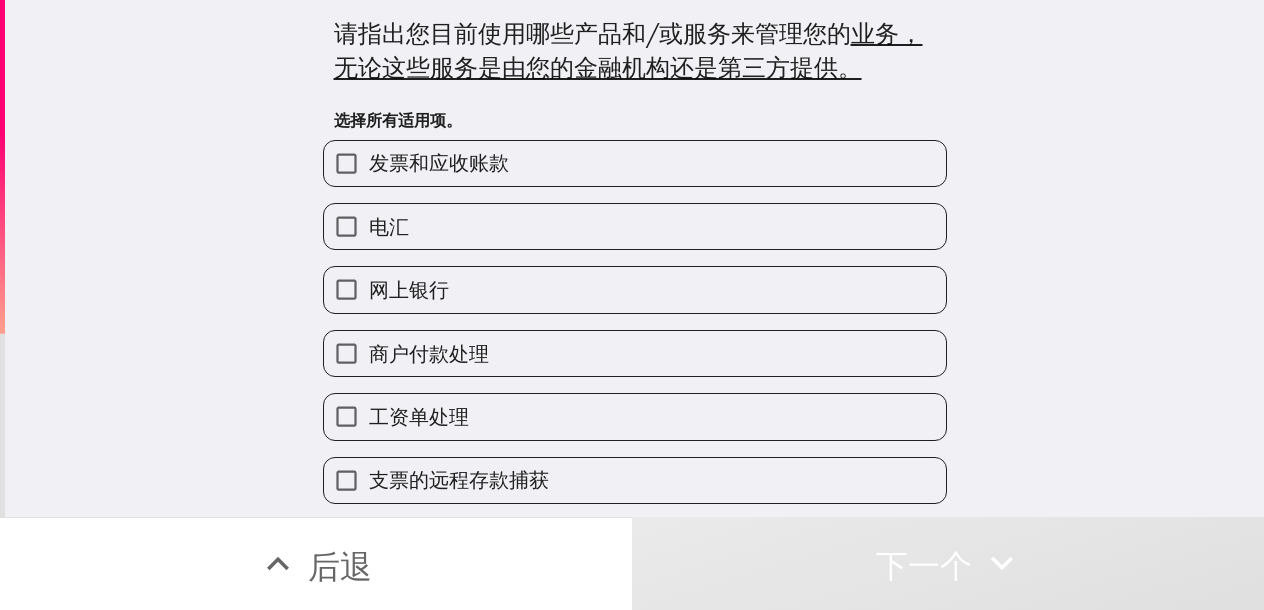 click on "网上银行" at bounding box center [635, 289] 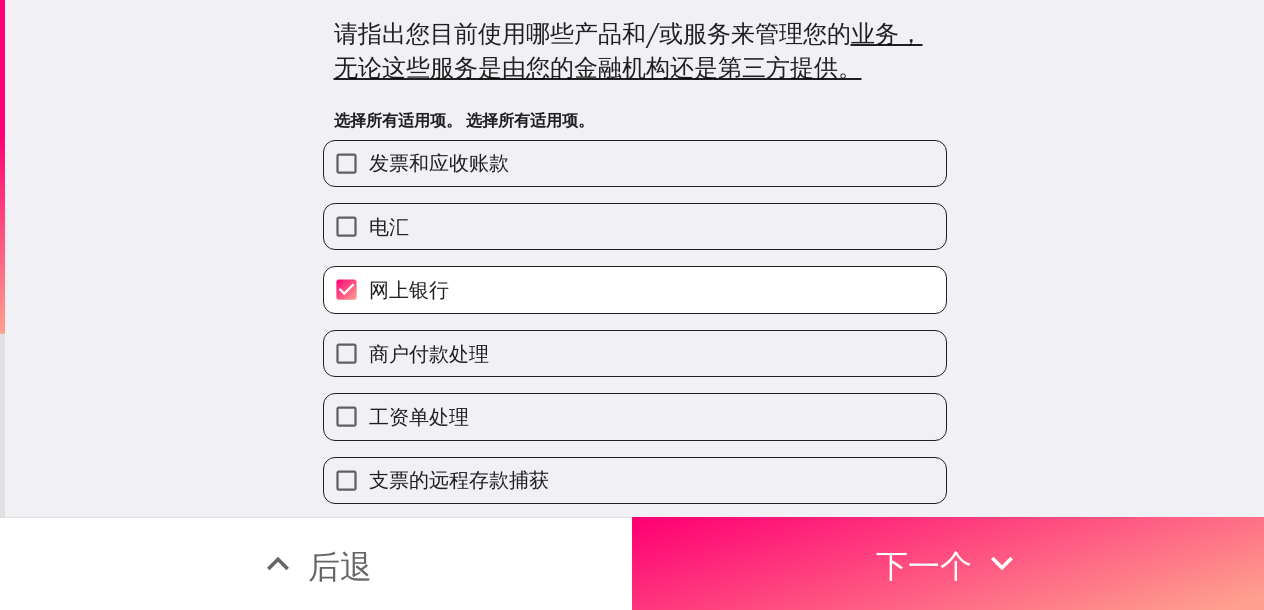 click on "商户付款处理" at bounding box center [635, 353] 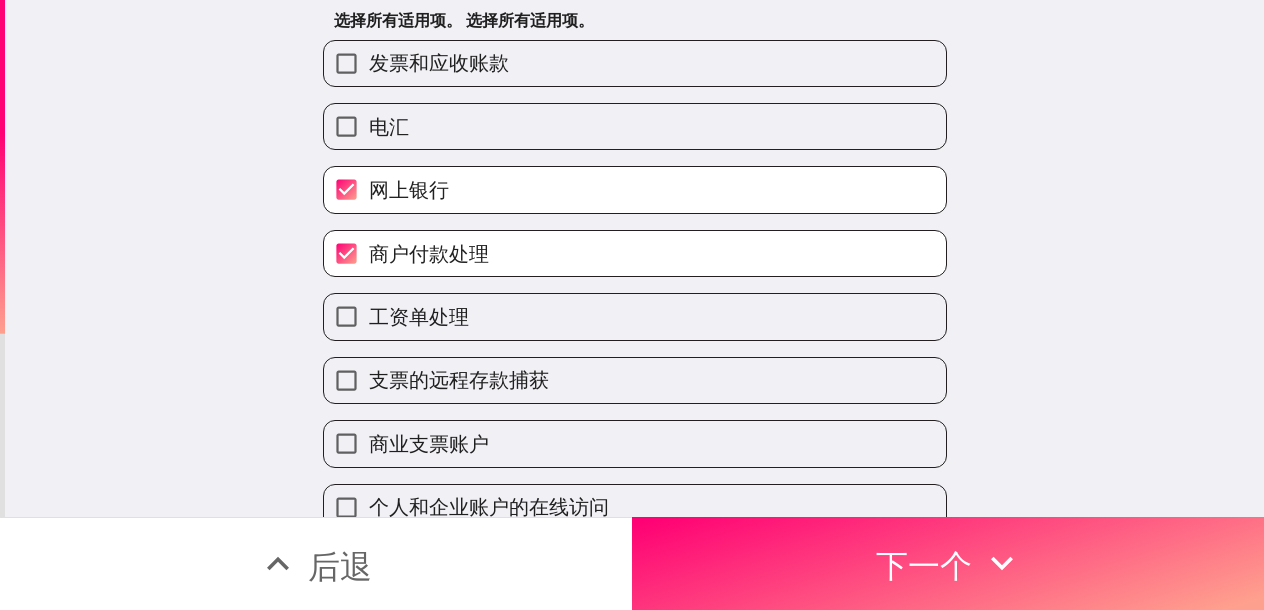 click on "工资单处理" at bounding box center [635, 316] 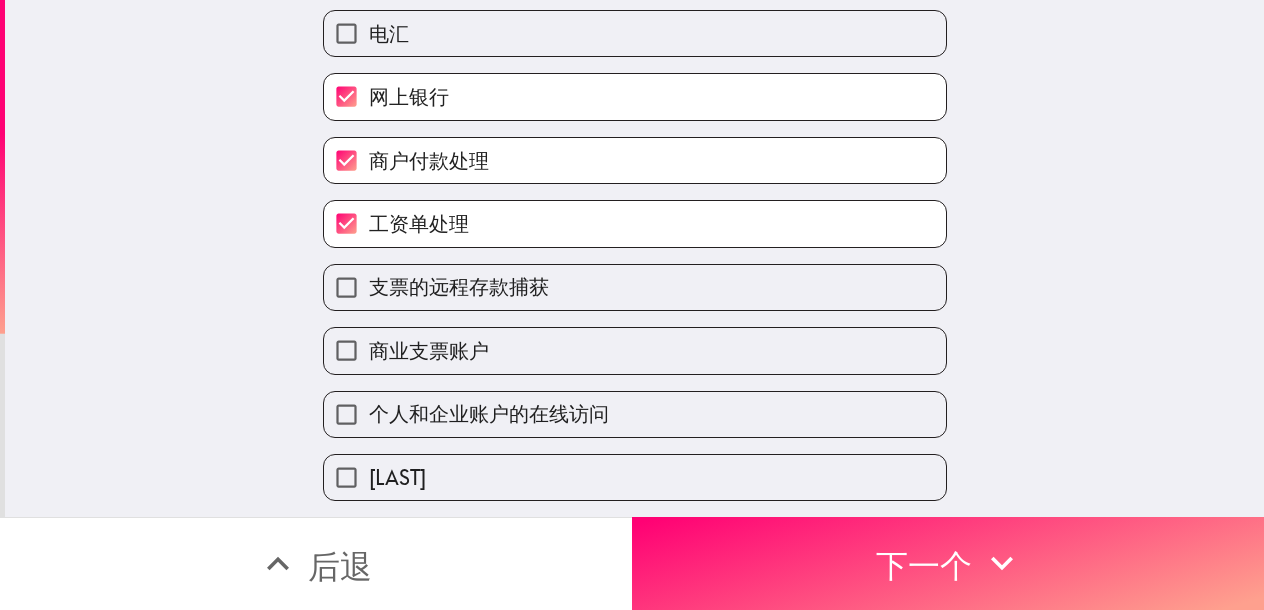 scroll, scrollTop: 200, scrollLeft: 0, axis: vertical 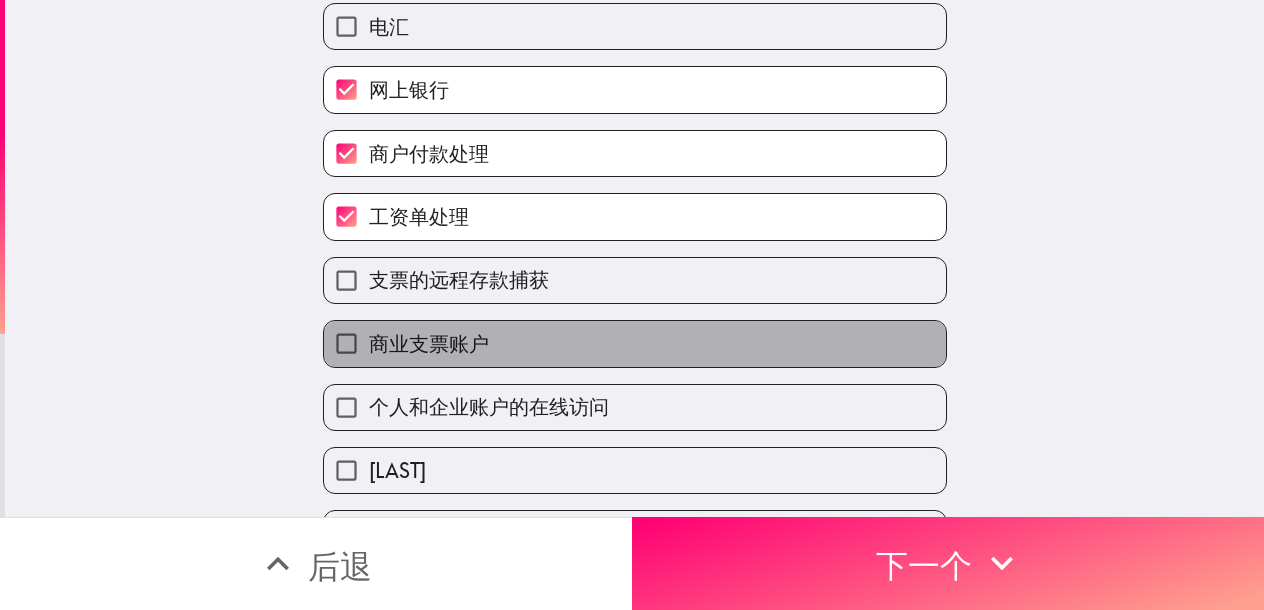 click on "商业支票账户" at bounding box center [635, 343] 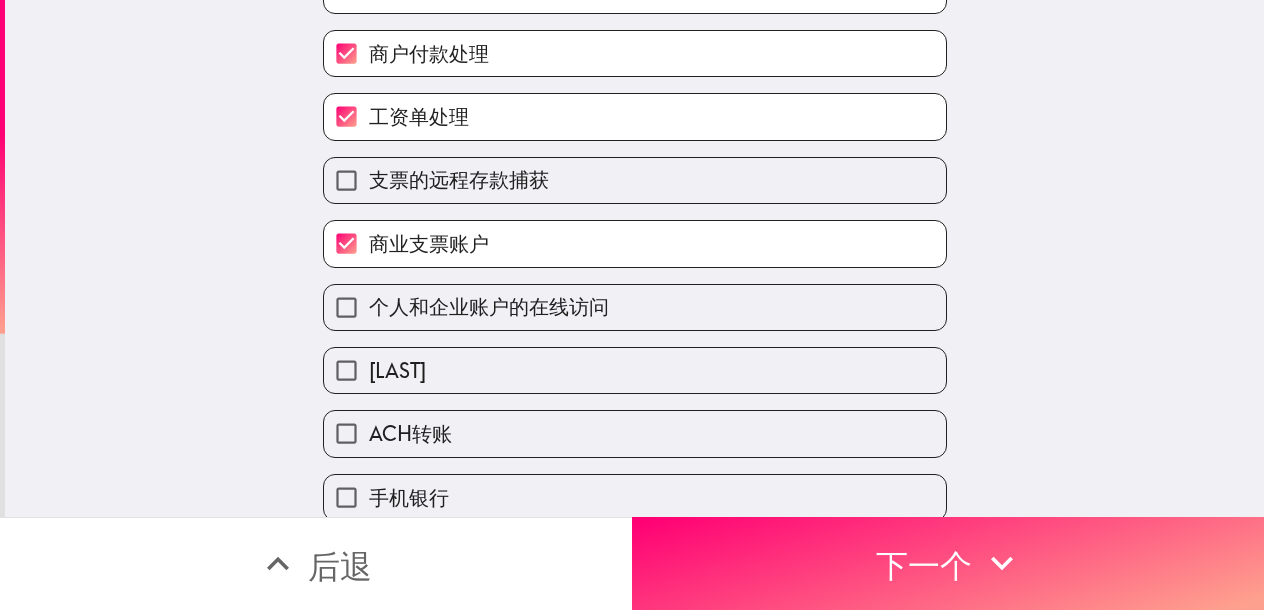 click on "个人和企业账户的在线访问" at bounding box center [635, 307] 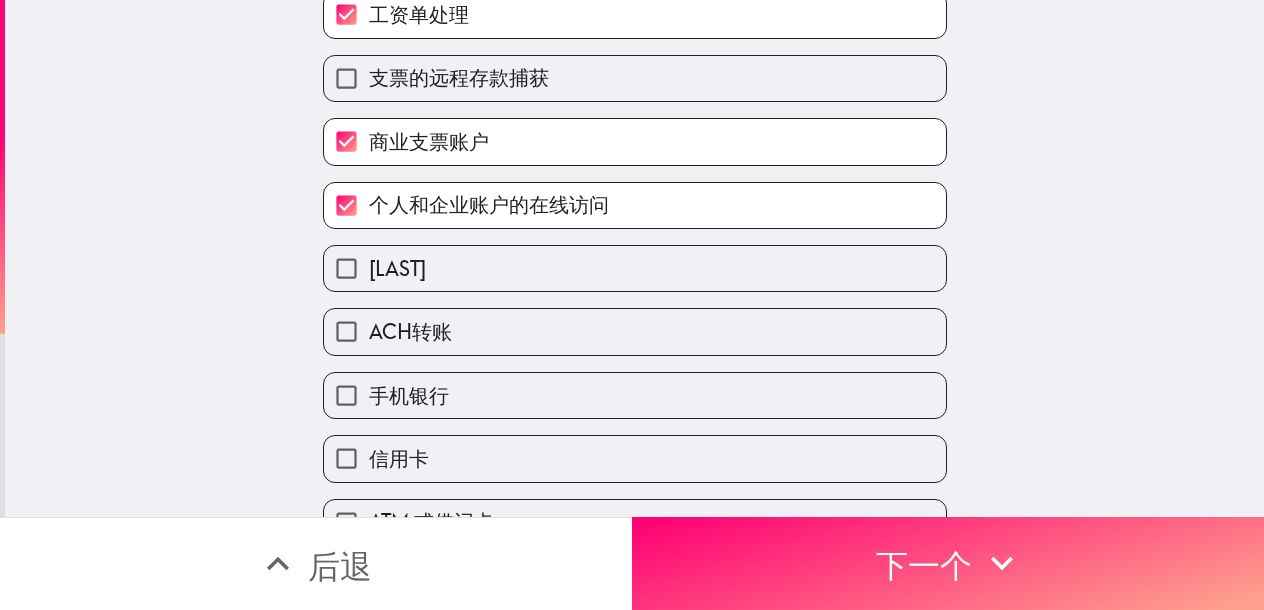 scroll, scrollTop: 500, scrollLeft: 0, axis: vertical 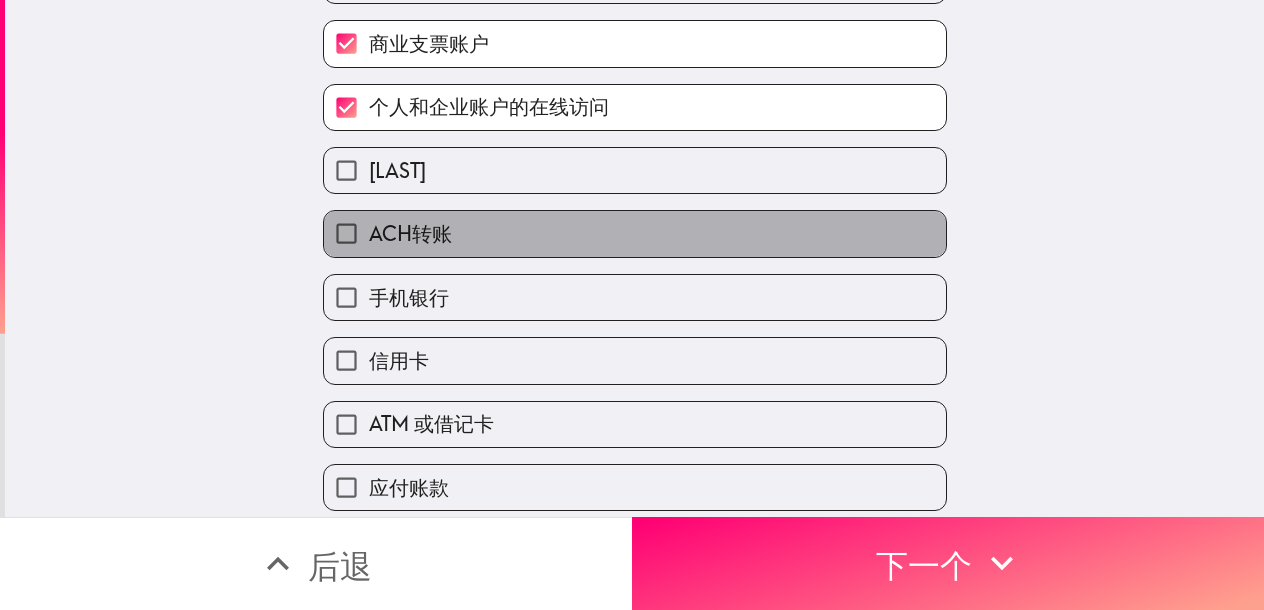 click on "ACH转账" at bounding box center (635, 233) 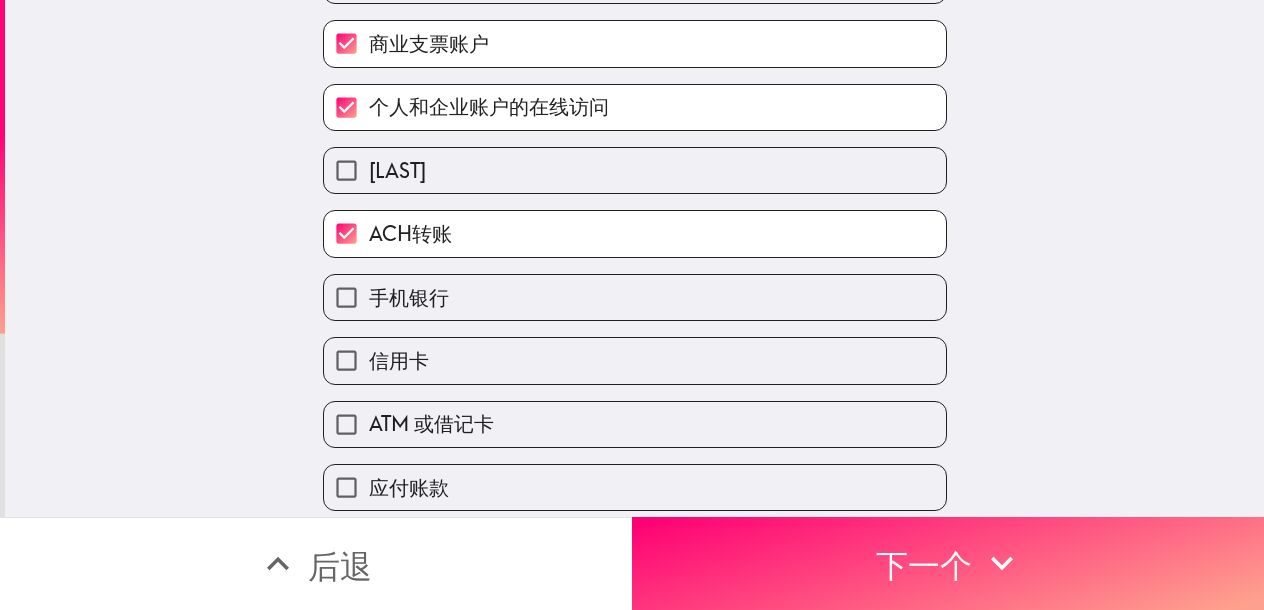 click on "手机银行" at bounding box center [635, 297] 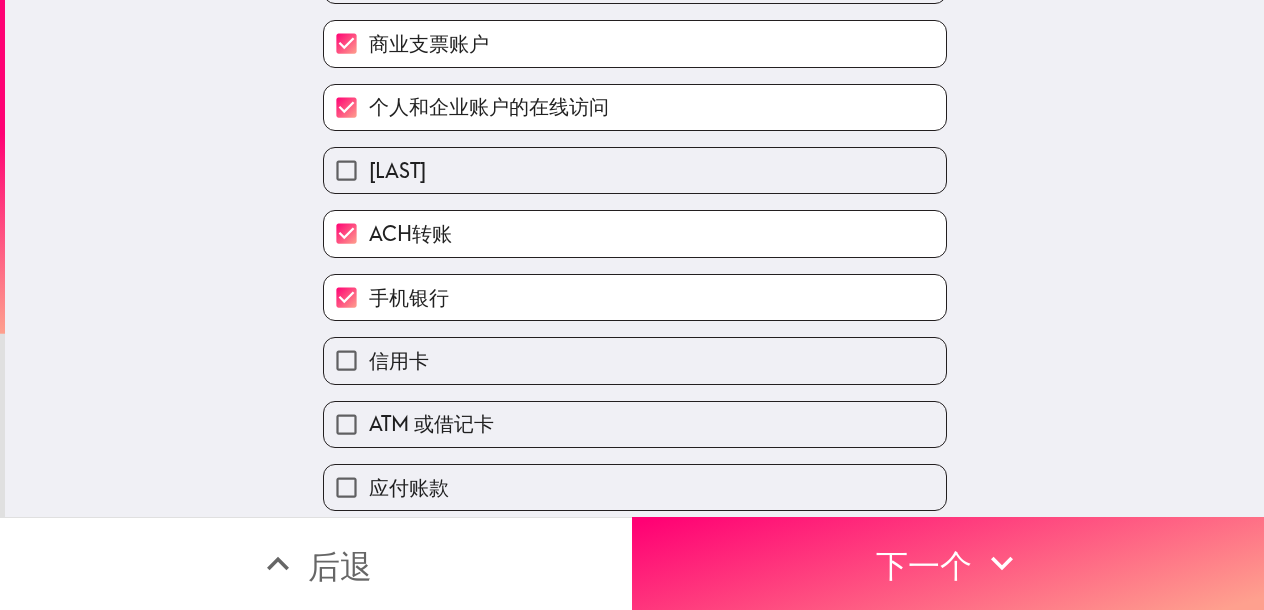 click on "信用卡" at bounding box center (635, 360) 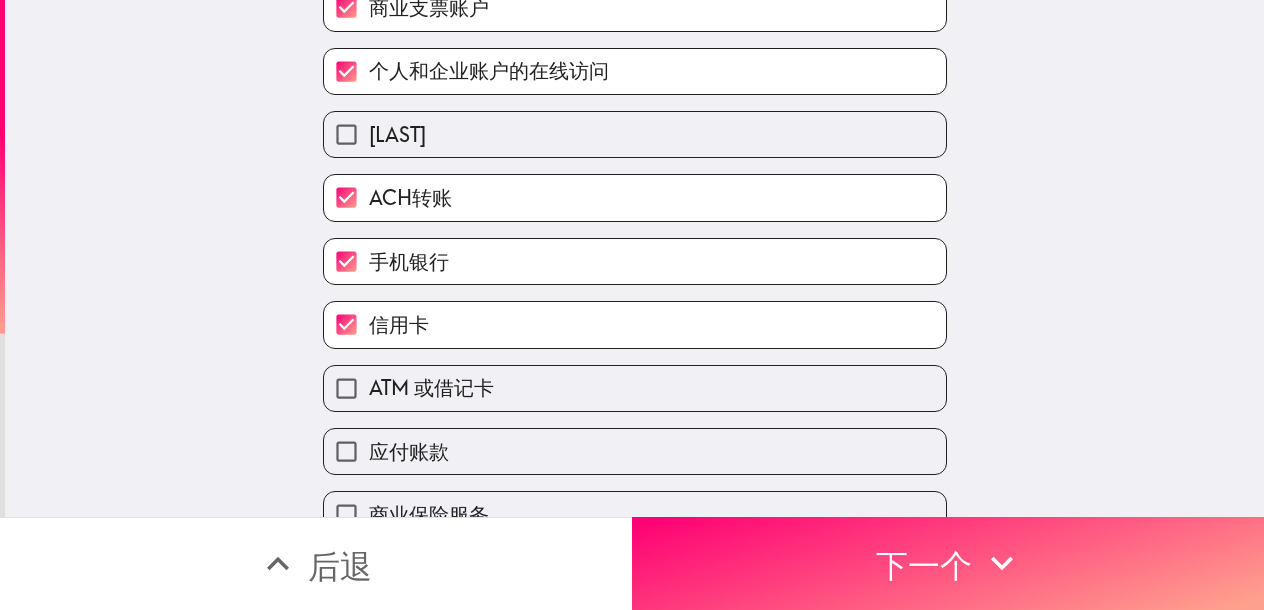 scroll, scrollTop: 600, scrollLeft: 0, axis: vertical 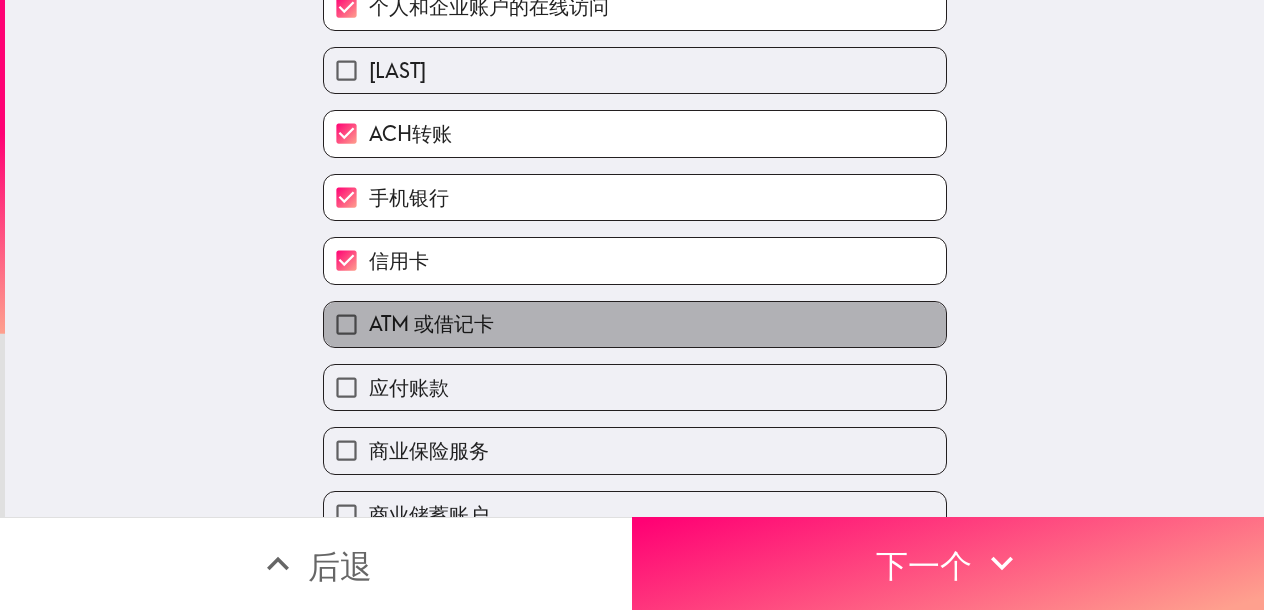 click on "ATM 或借记卡" at bounding box center (635, 324) 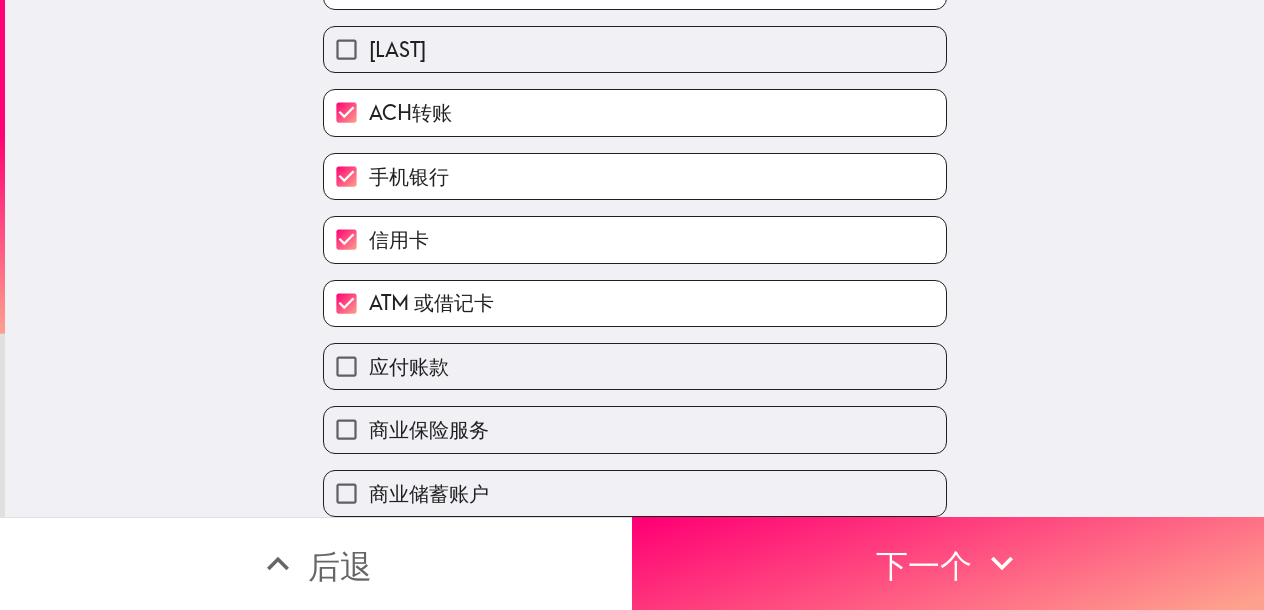 scroll, scrollTop: 636, scrollLeft: 0, axis: vertical 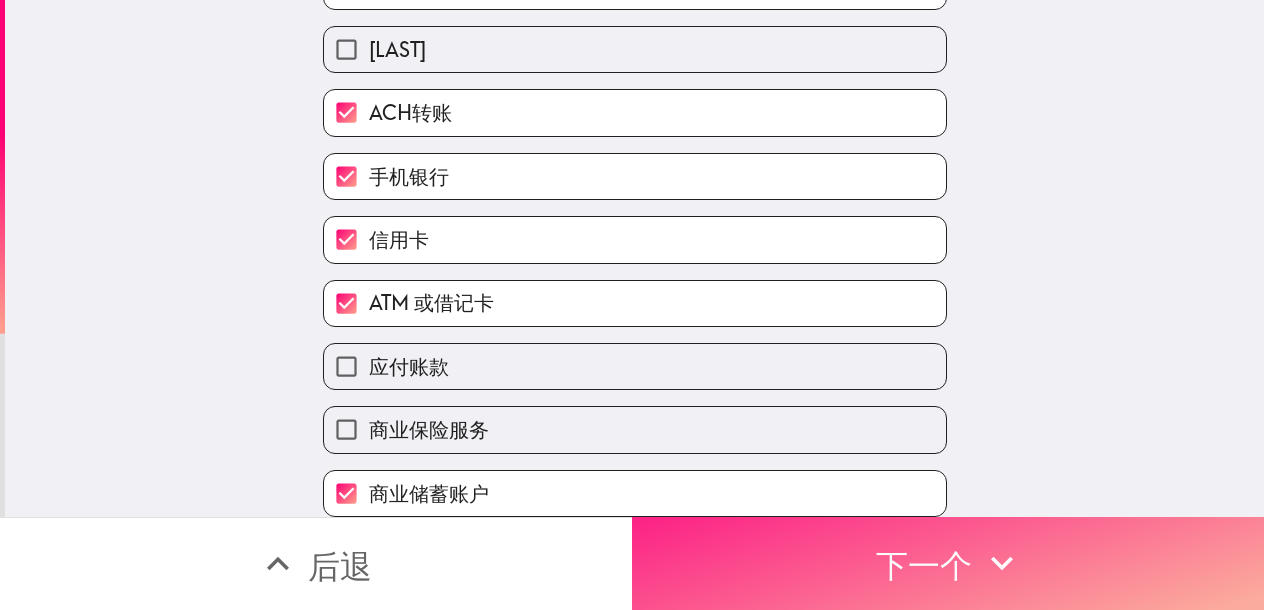drag, startPoint x: 983, startPoint y: 549, endPoint x: 1011, endPoint y: 548, distance: 28.01785 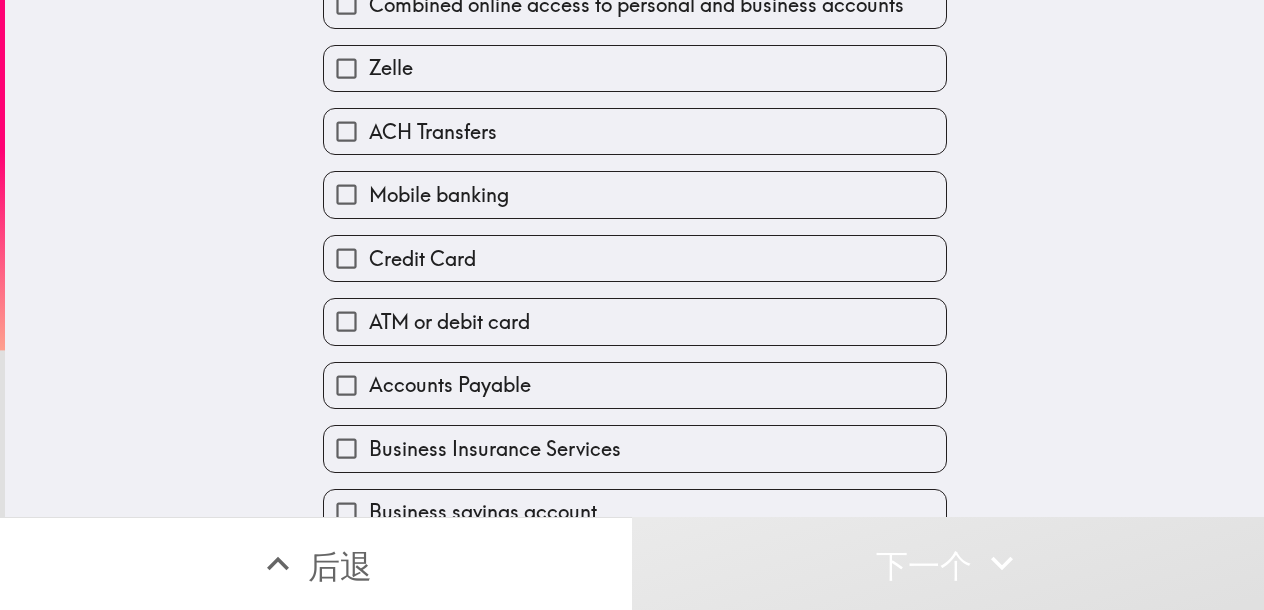 scroll, scrollTop: 603, scrollLeft: 0, axis: vertical 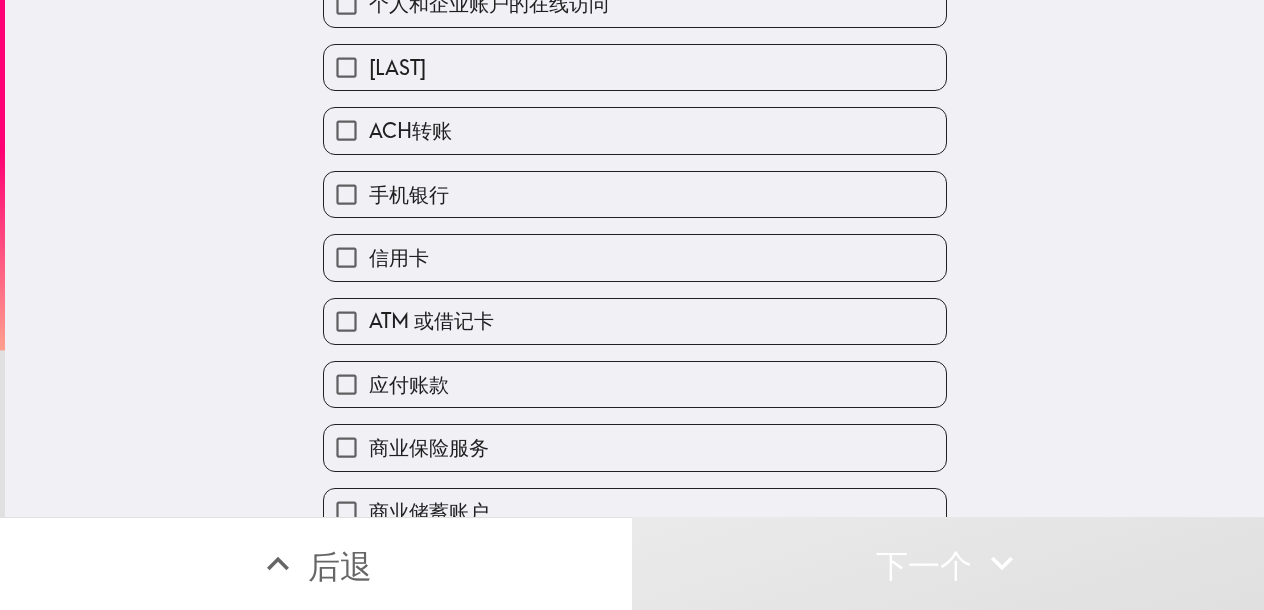 click on "泽勒" at bounding box center [635, 67] 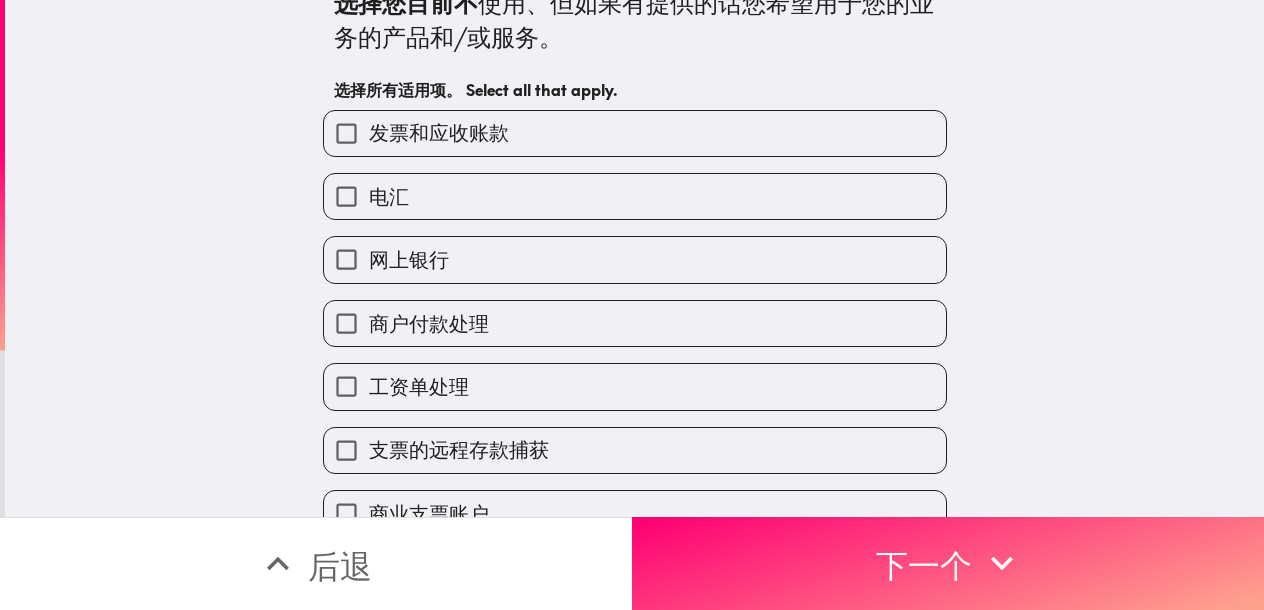 scroll, scrollTop: 0, scrollLeft: 0, axis: both 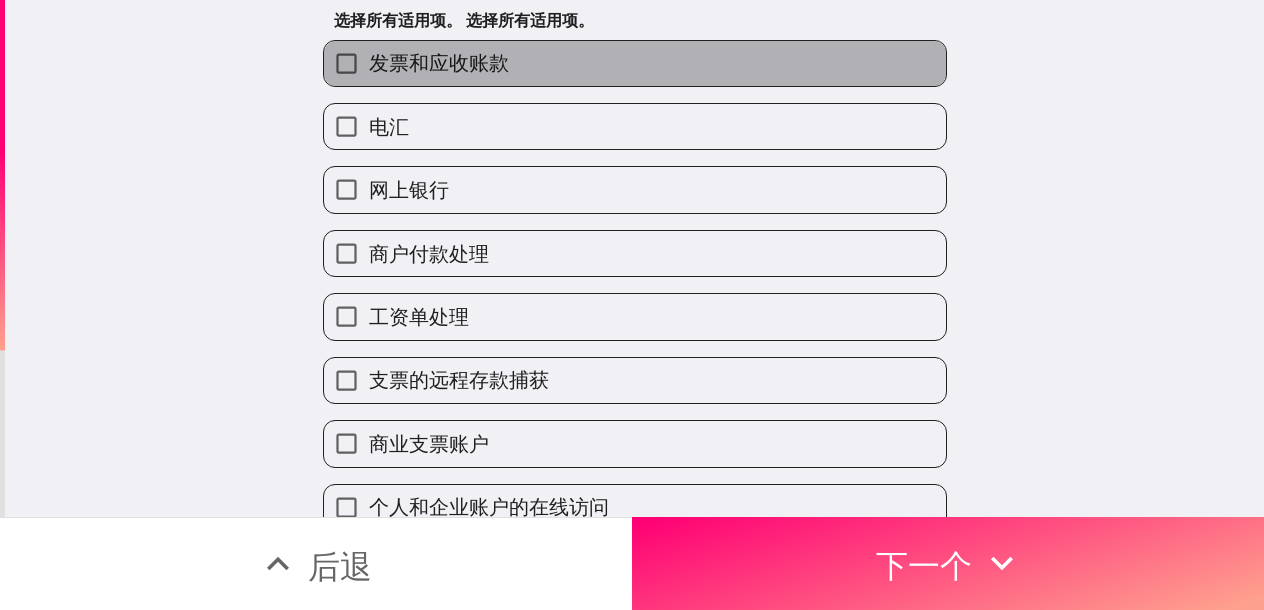 click on "发票和应收账款" at bounding box center (635, 63) 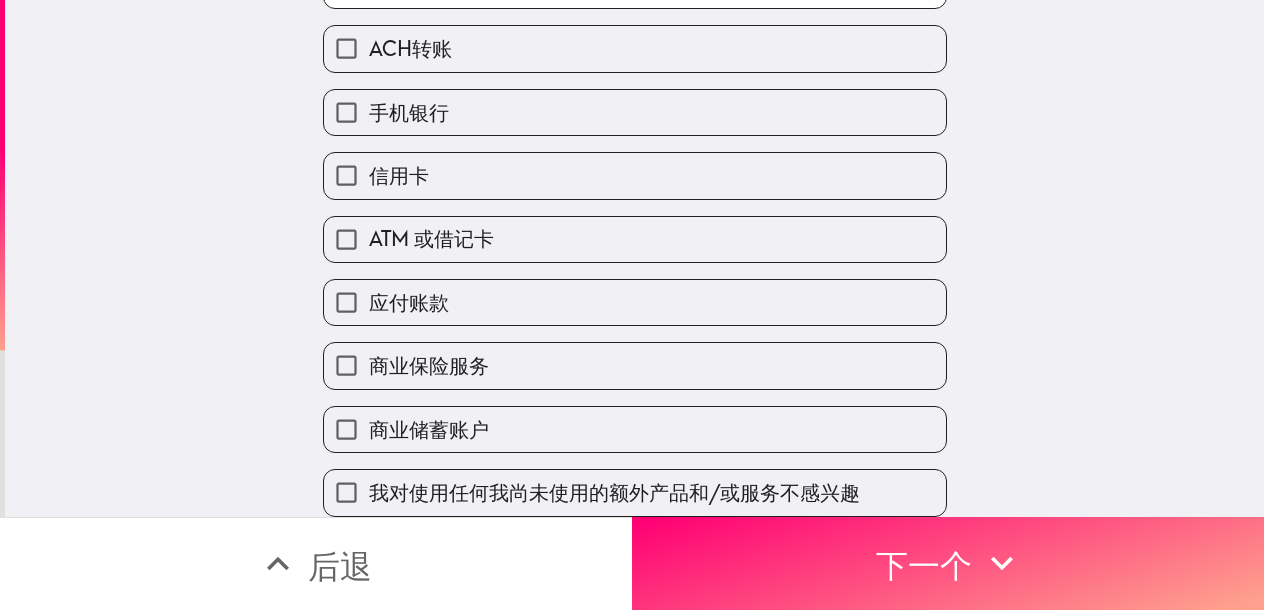 scroll, scrollTop: 700, scrollLeft: 0, axis: vertical 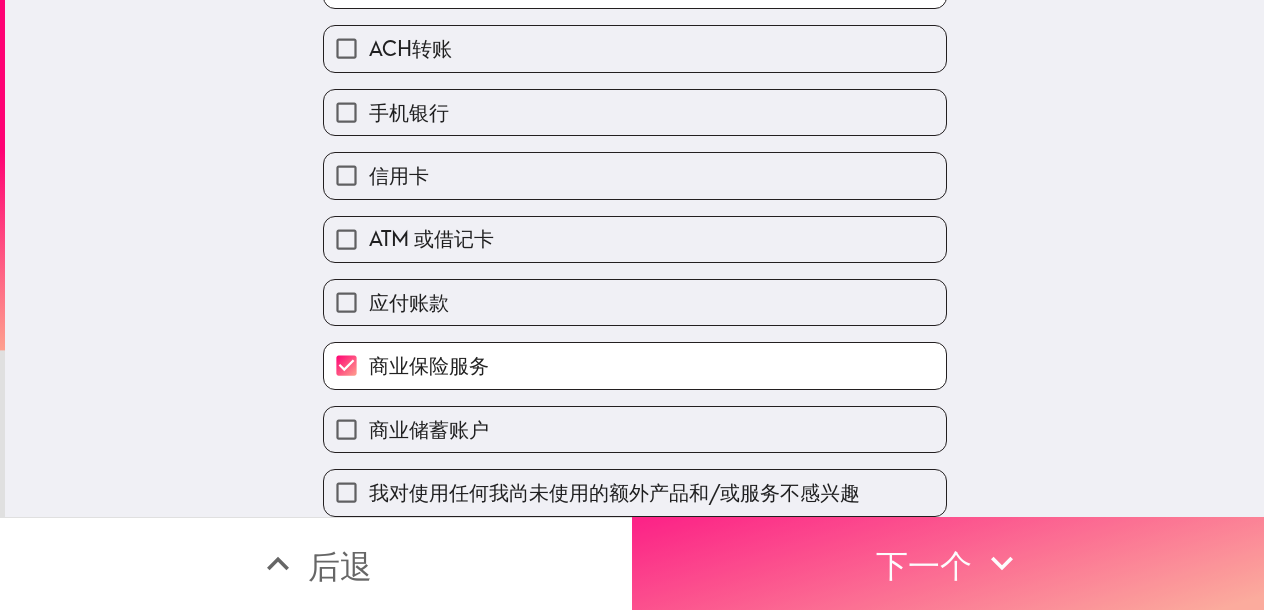 click on "下一个" at bounding box center (948, 563) 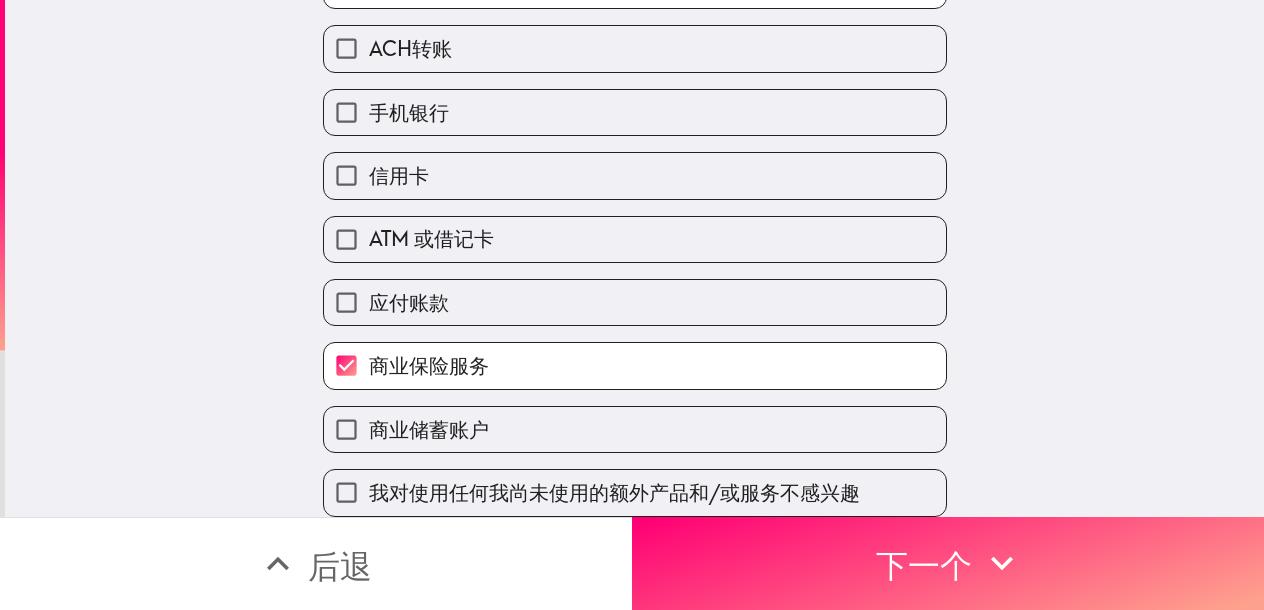 scroll, scrollTop: 0, scrollLeft: 0, axis: both 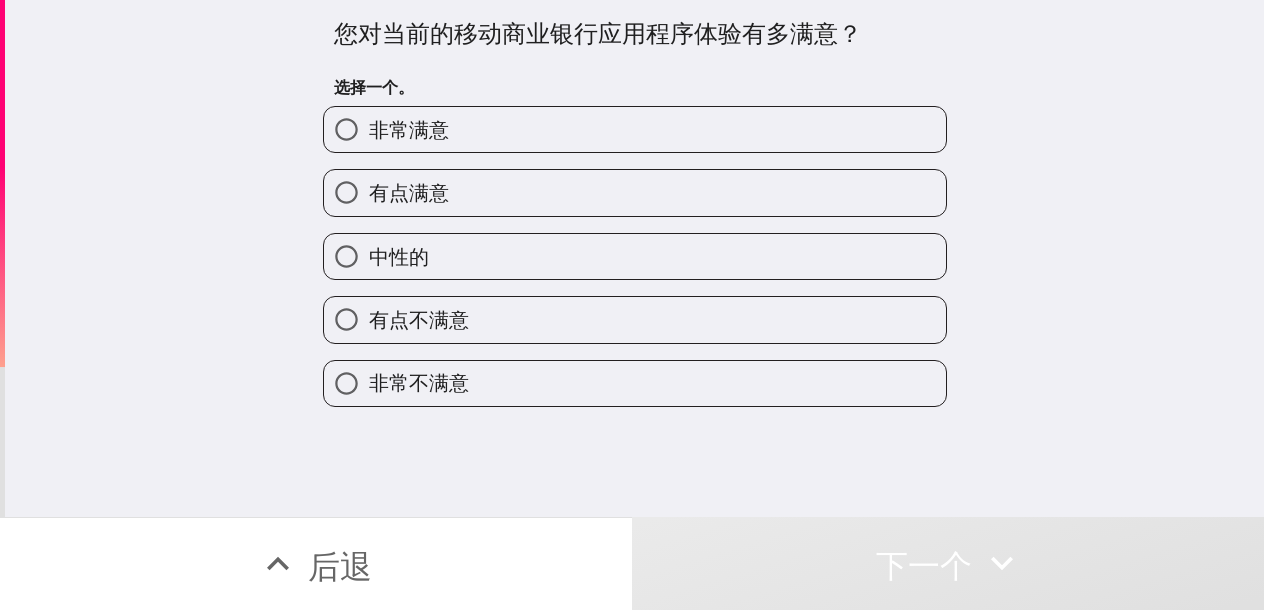 click on "非常满意" at bounding box center (635, 129) 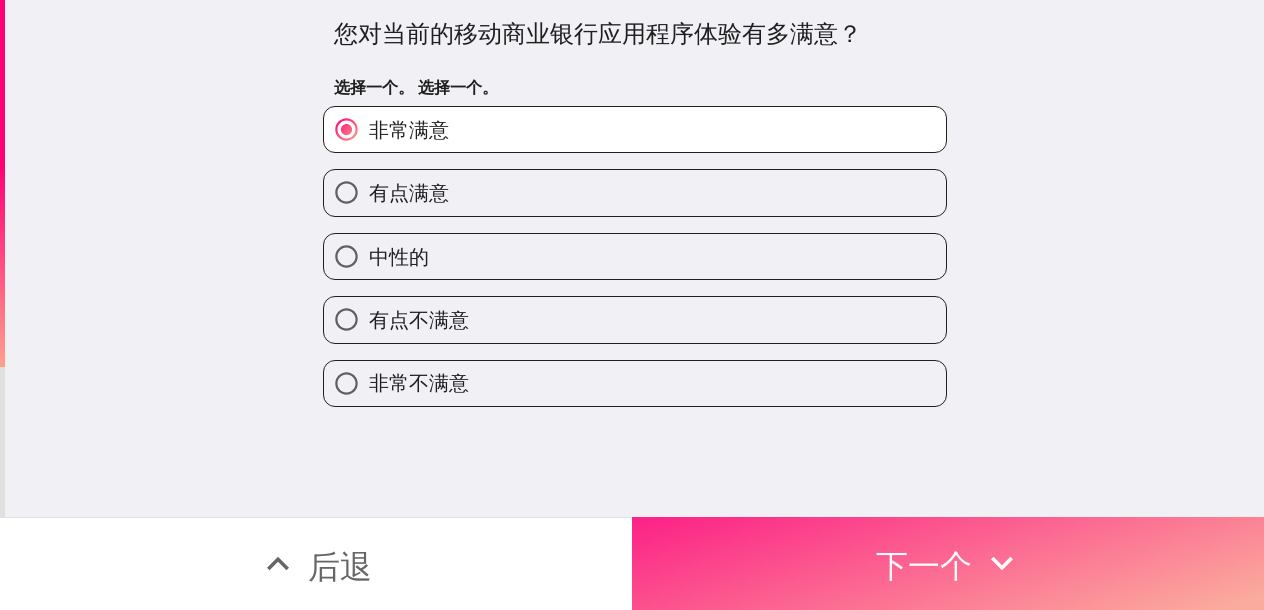 drag, startPoint x: 916, startPoint y: 559, endPoint x: 977, endPoint y: 558, distance: 61.008198 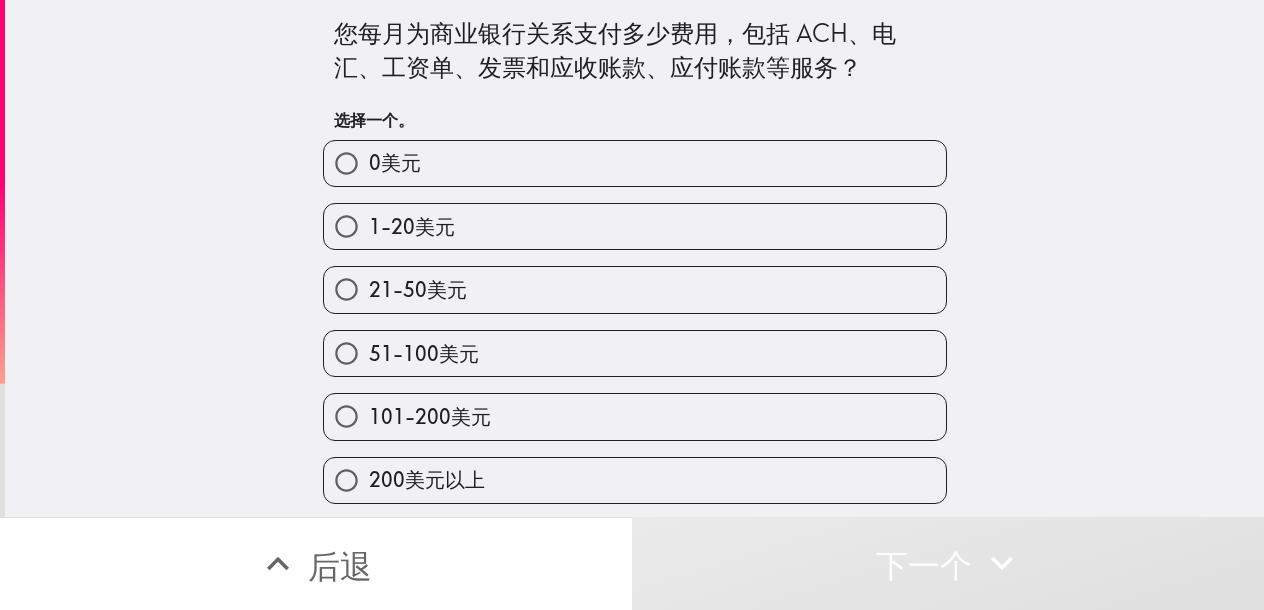 drag, startPoint x: 508, startPoint y: 486, endPoint x: 681, endPoint y: 483, distance: 173.02602 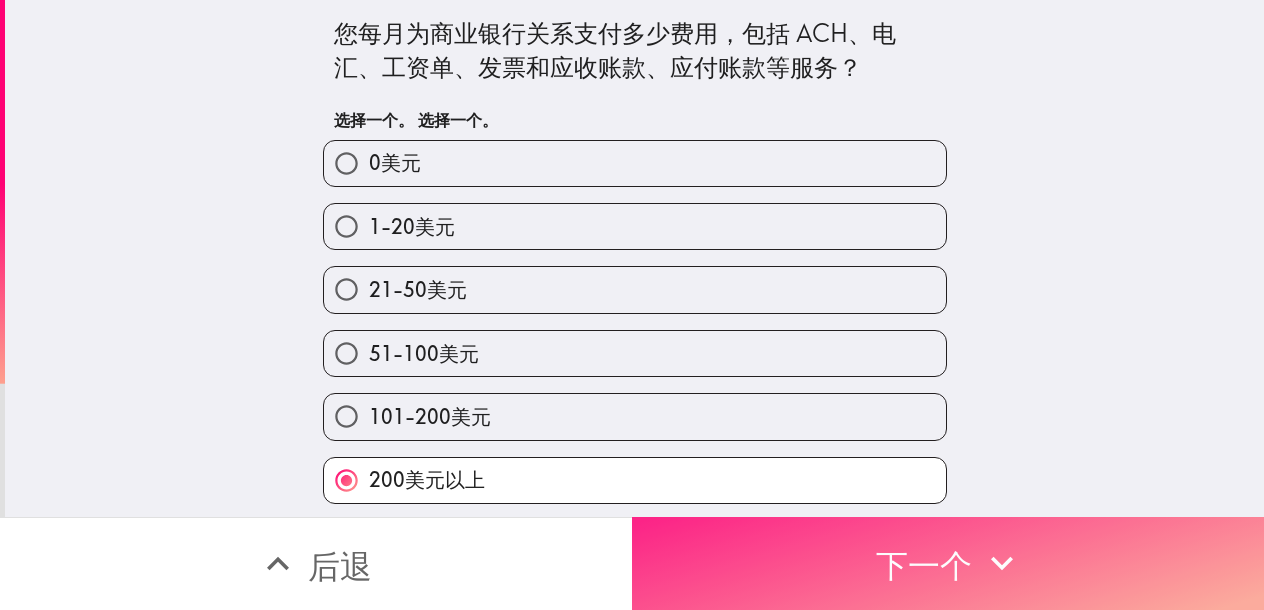 click on "下一个" at bounding box center (948, 563) 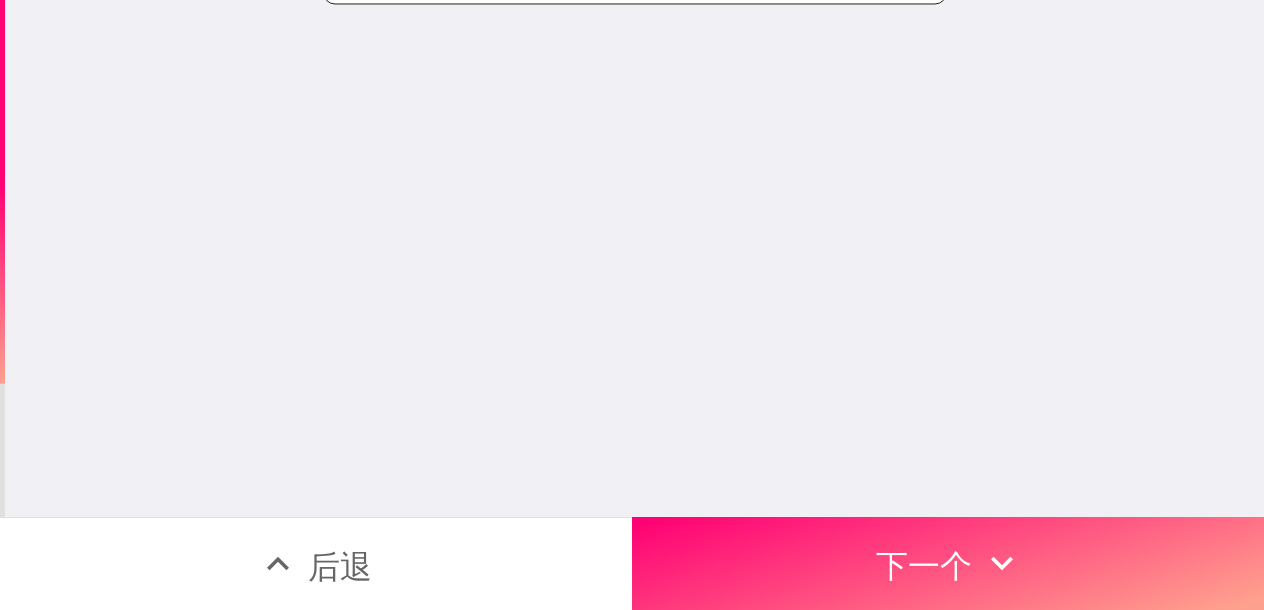 scroll, scrollTop: 0, scrollLeft: 0, axis: both 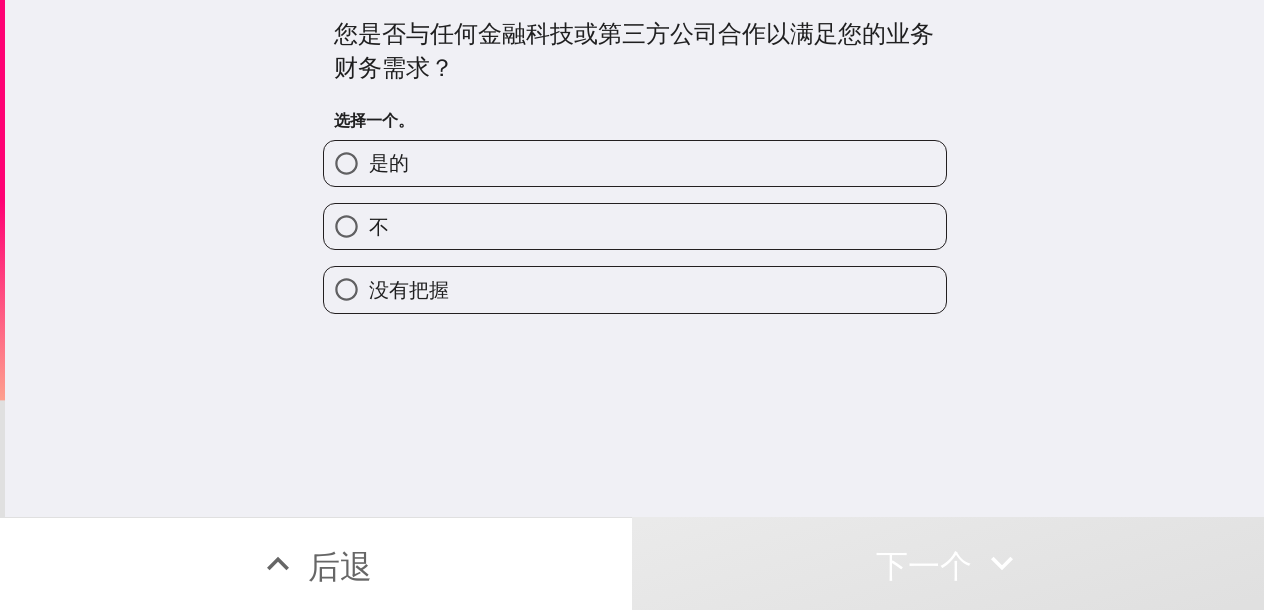 click on "是的" at bounding box center (635, 163) 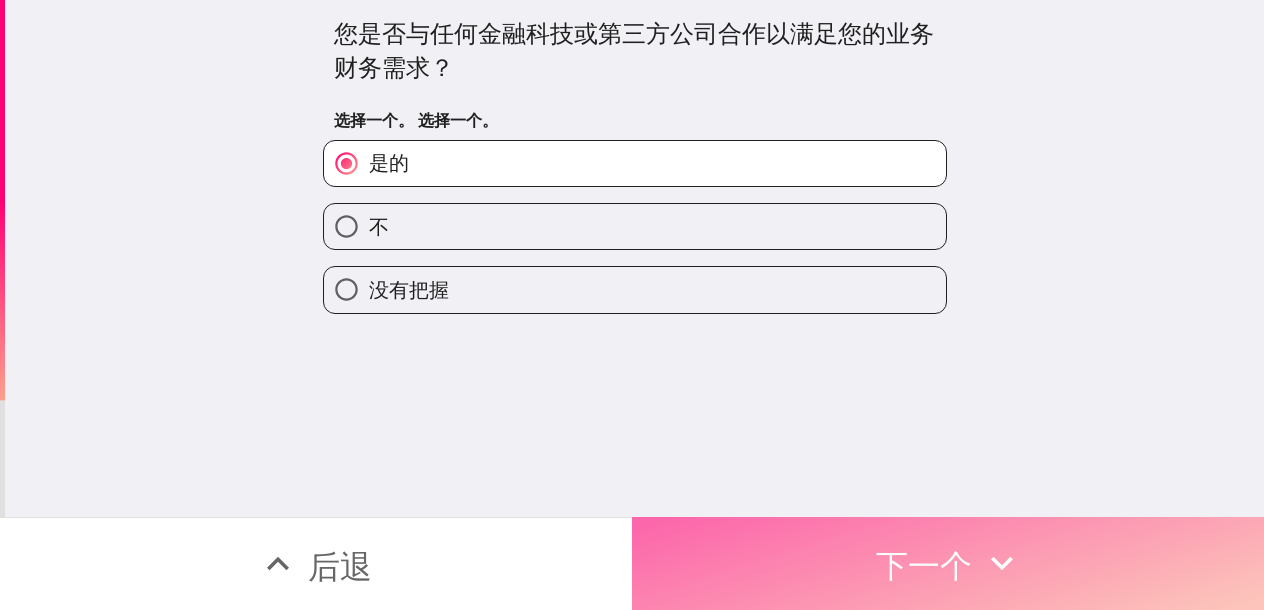 drag, startPoint x: 928, startPoint y: 545, endPoint x: 964, endPoint y: 549, distance: 36.221542 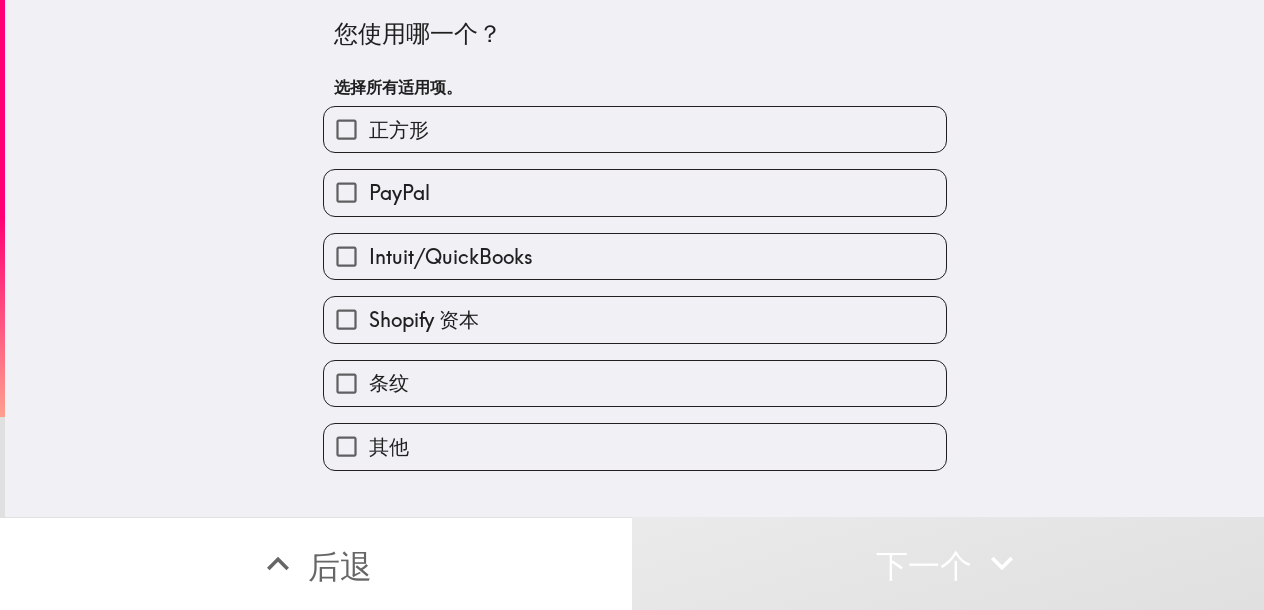 drag, startPoint x: 567, startPoint y: 262, endPoint x: 567, endPoint y: 279, distance: 17 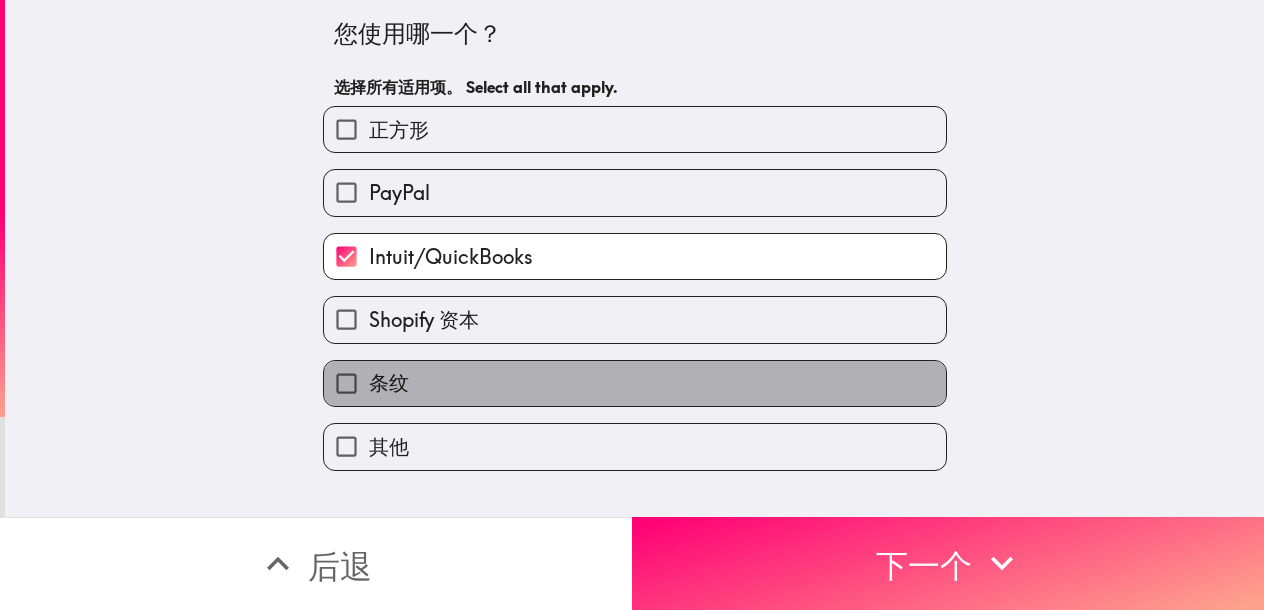 click on "条纹" at bounding box center (635, 383) 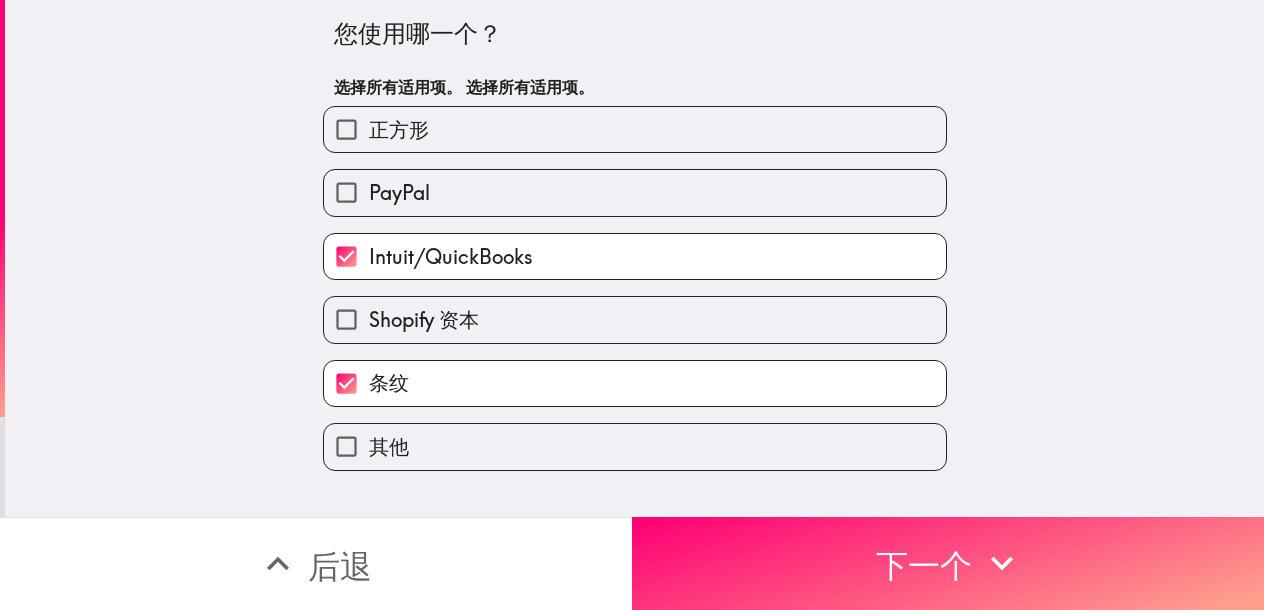 click on "PayPal" at bounding box center [635, 192] 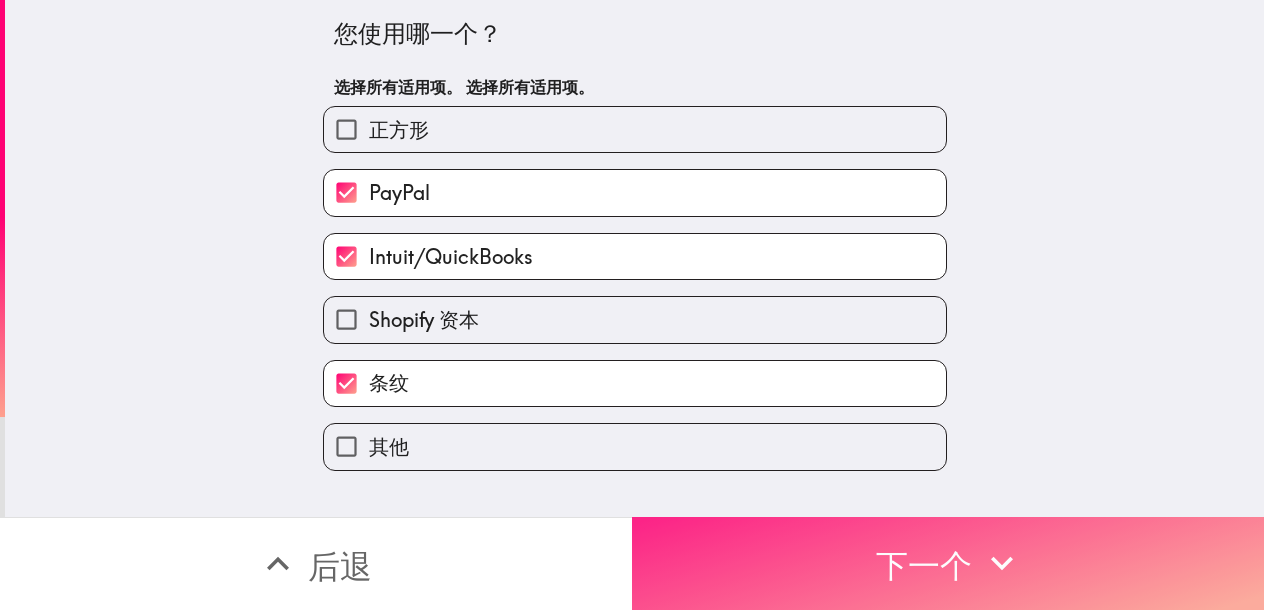 drag, startPoint x: 990, startPoint y: 559, endPoint x: 1079, endPoint y: 555, distance: 89.08984 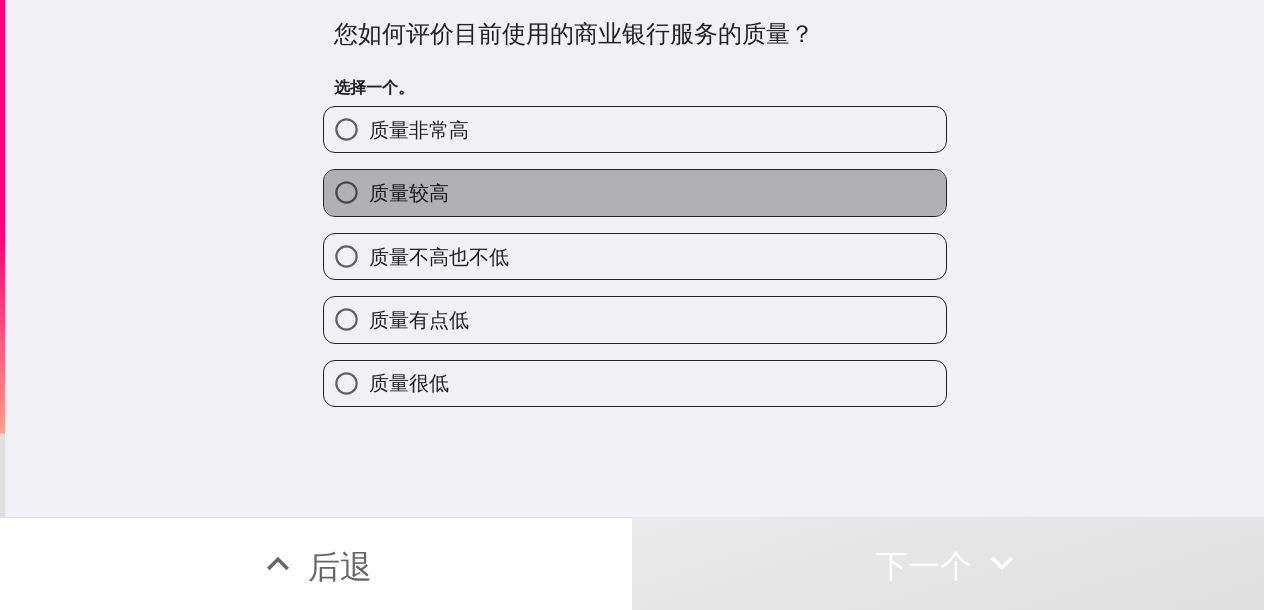 click on "质量较高" at bounding box center [635, 192] 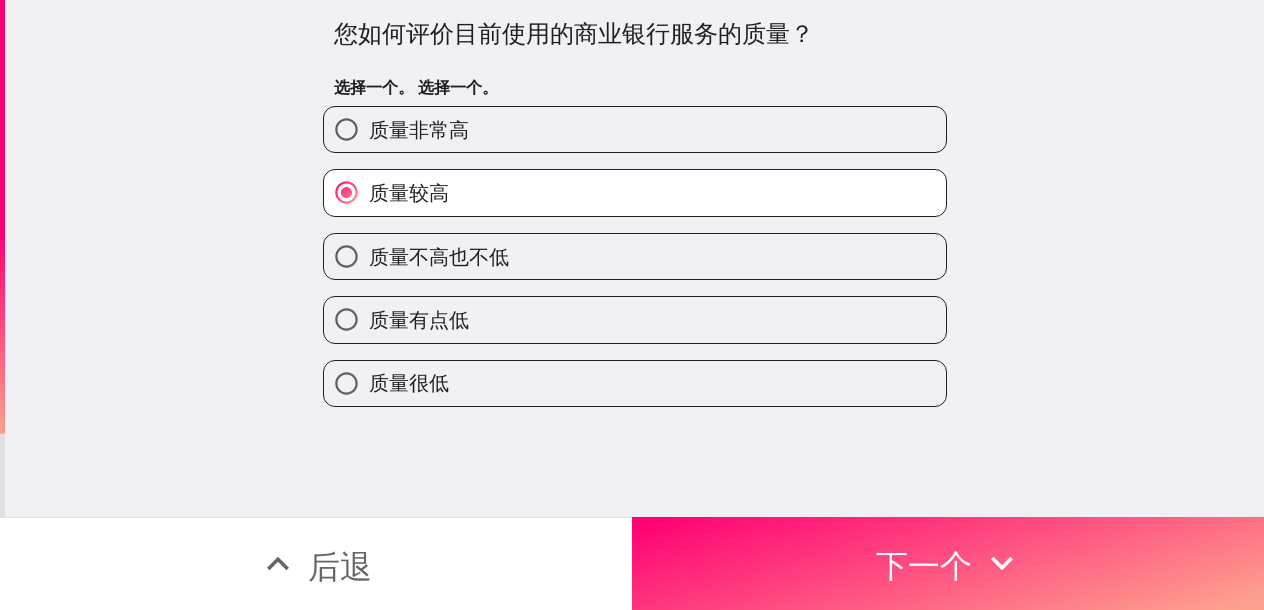 click on "质量非常高" at bounding box center [635, 129] 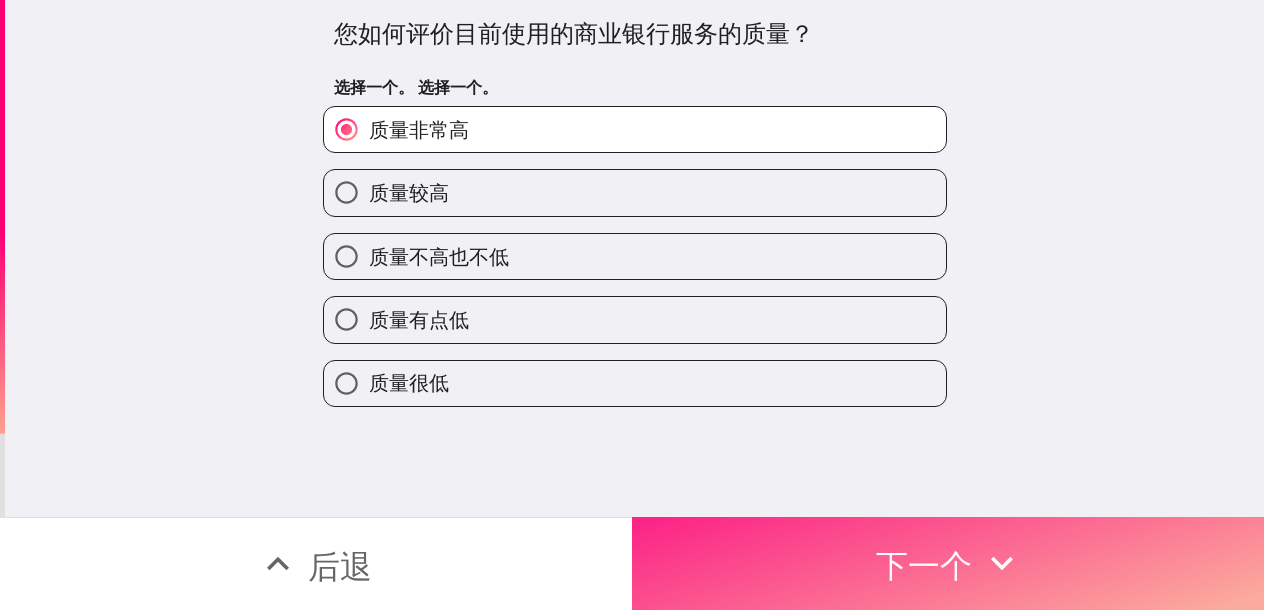 click on "下一个" at bounding box center [948, 563] 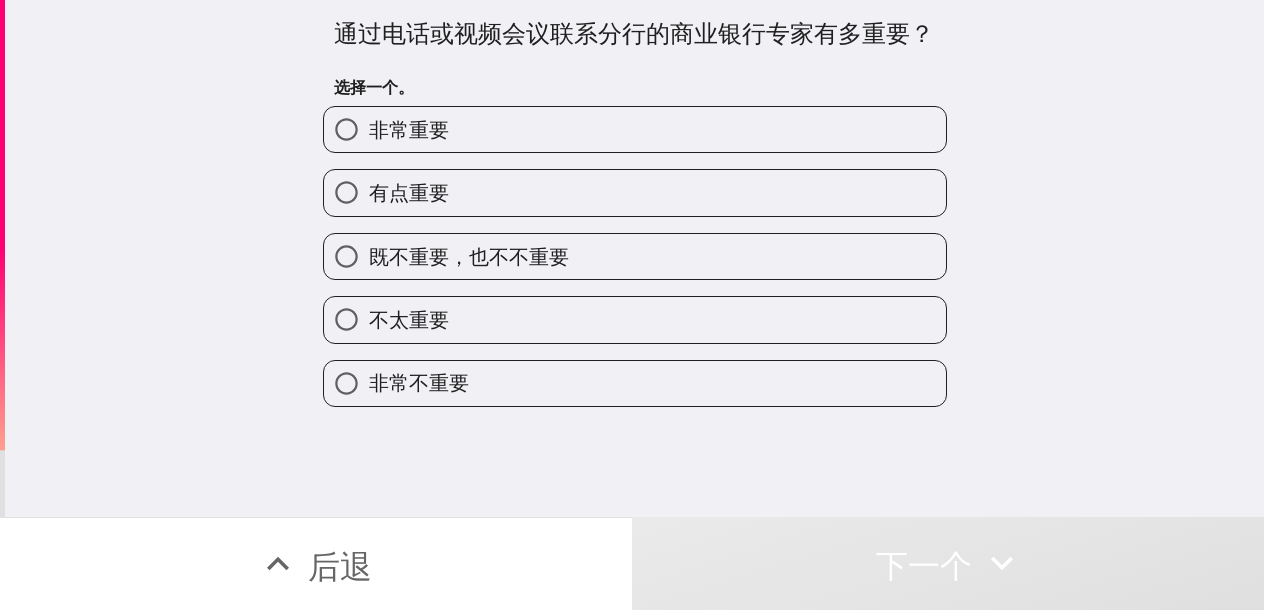 drag, startPoint x: 623, startPoint y: 139, endPoint x: 652, endPoint y: 136, distance: 29.15476 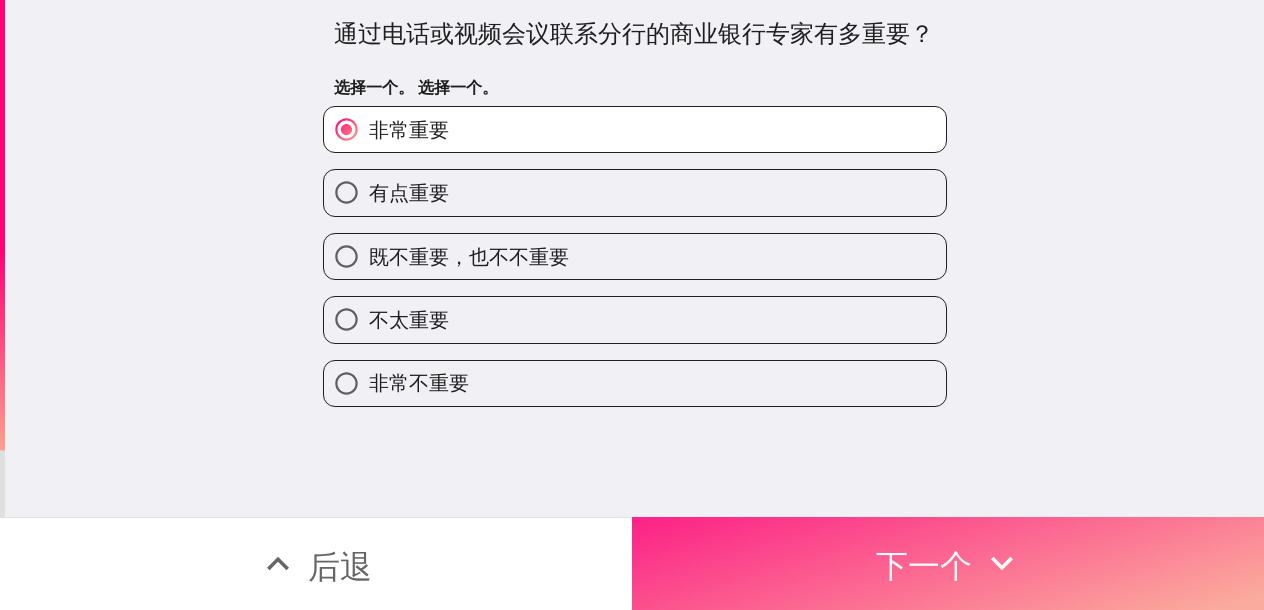 click on "下一个" at bounding box center [924, 566] 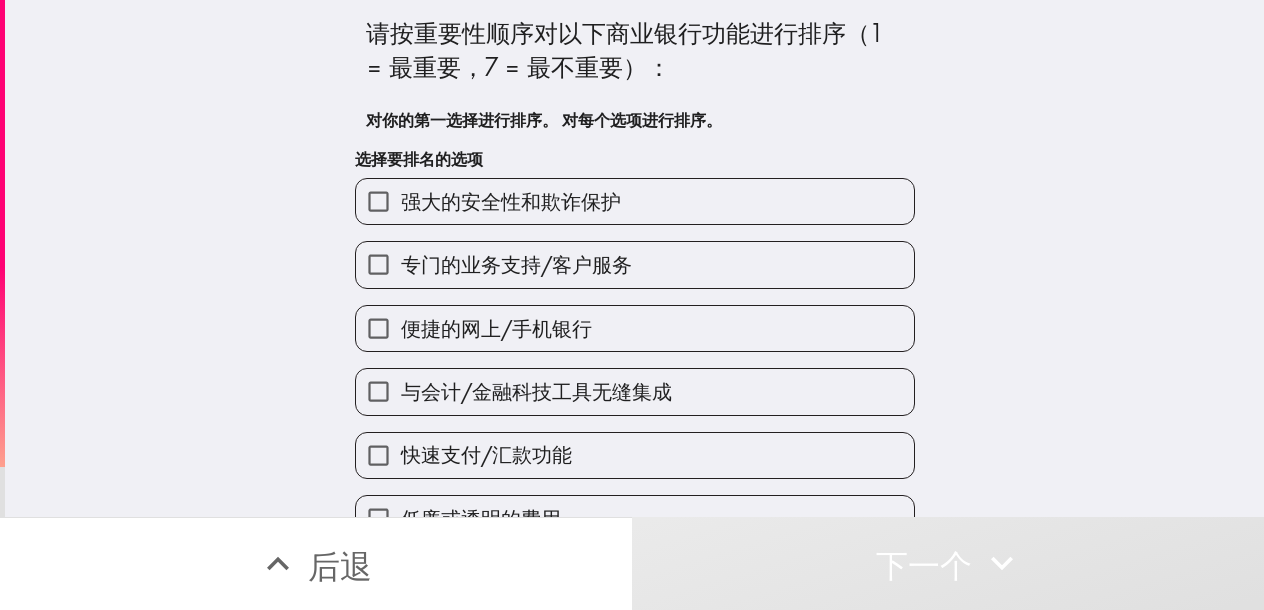 click on "强大的安全性和欺诈保护" at bounding box center [635, 201] 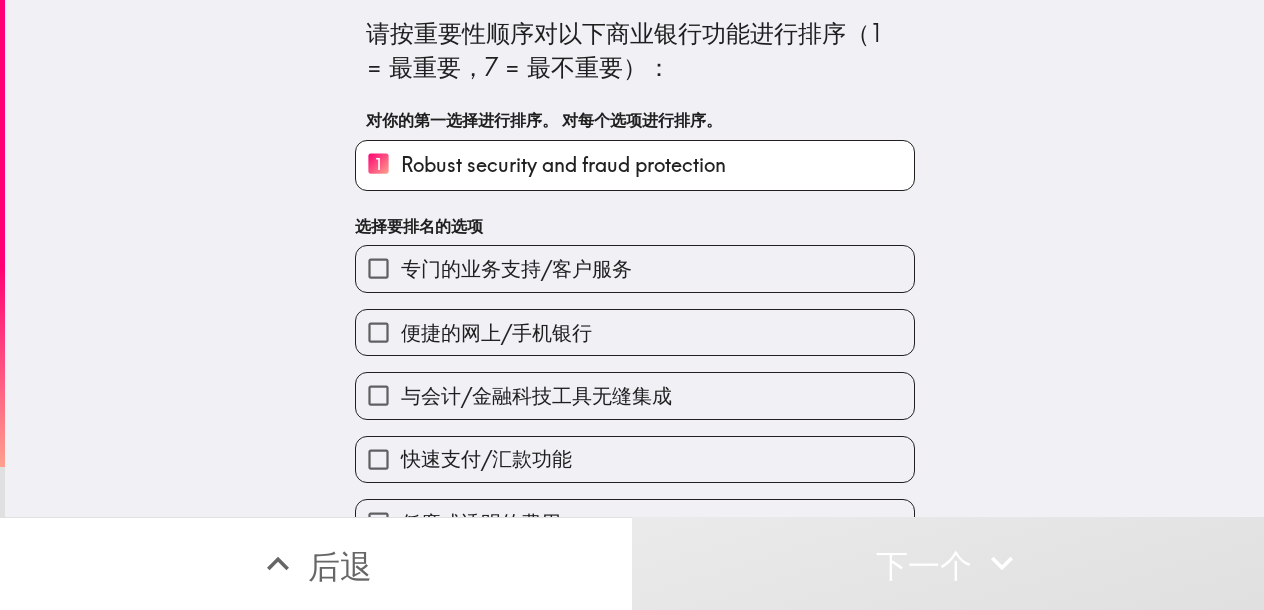 click on "便捷的网上/手机银行" at bounding box center [496, 333] 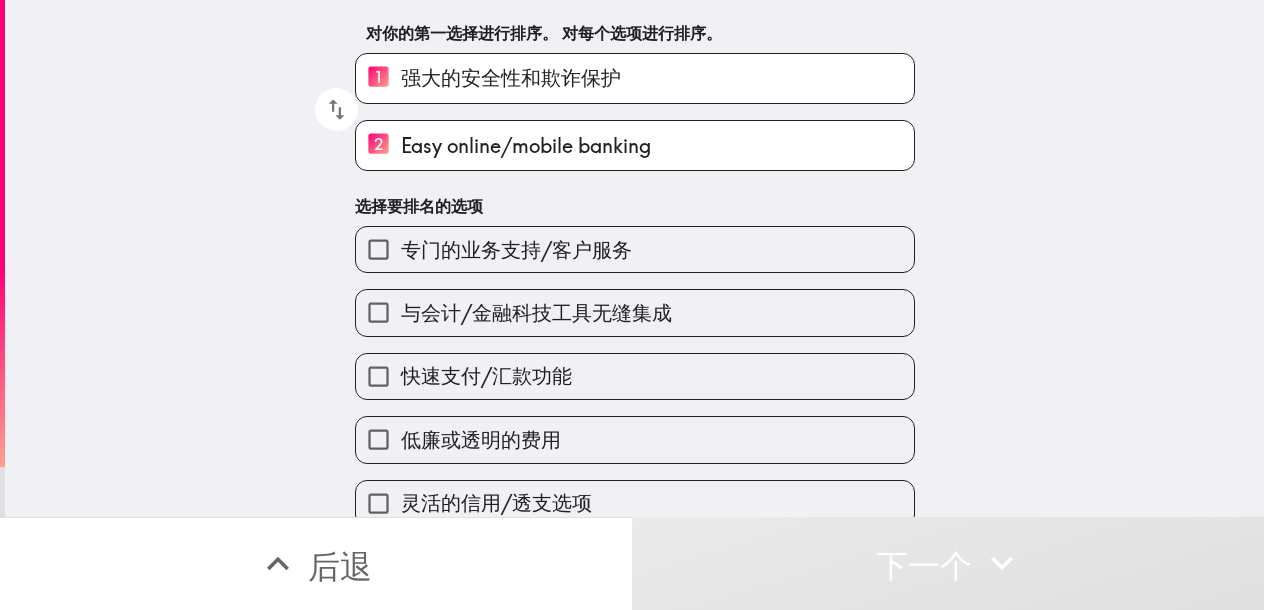 scroll, scrollTop: 112, scrollLeft: 0, axis: vertical 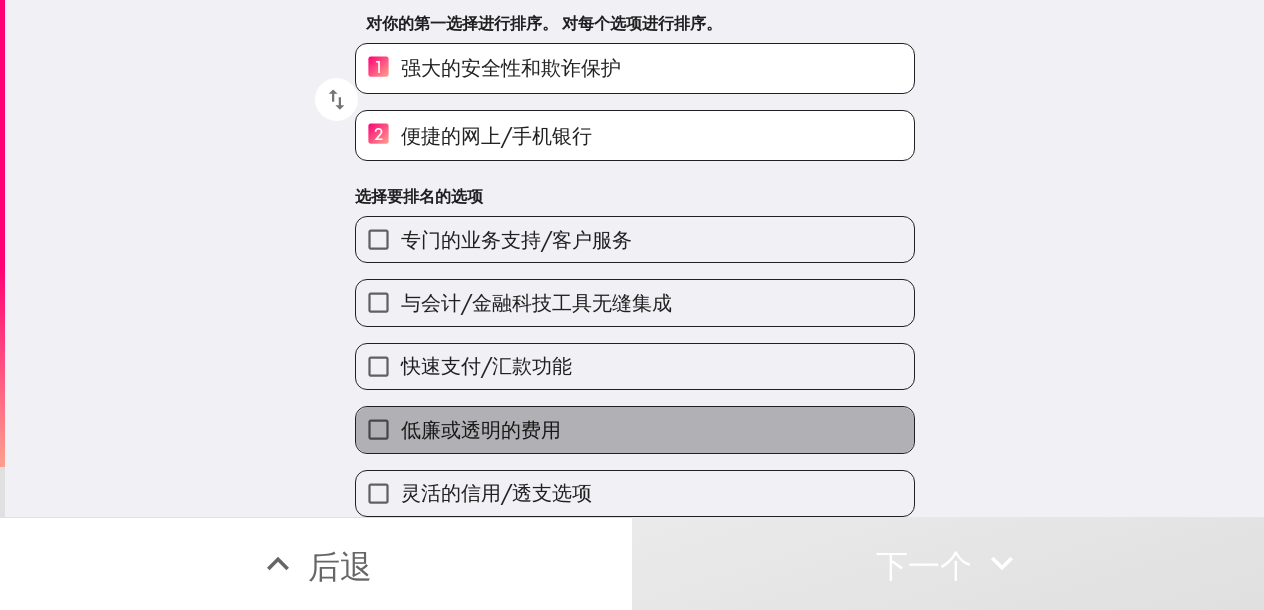 click on "低廉或透明的费用" at bounding box center [635, 429] 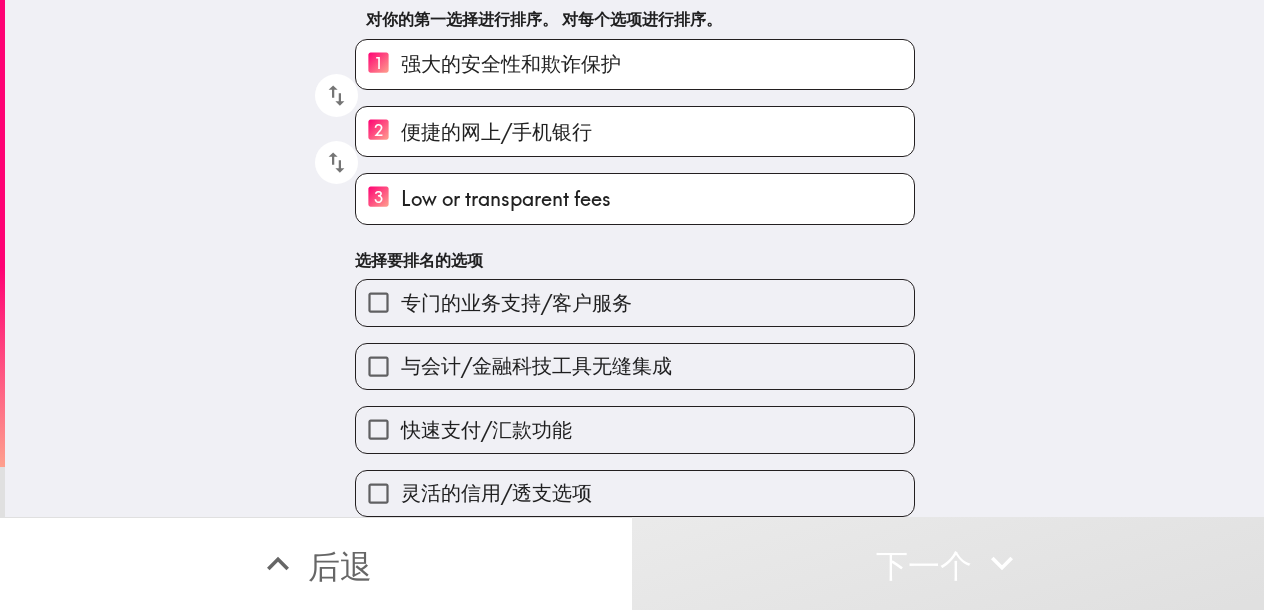 drag, startPoint x: 584, startPoint y: 286, endPoint x: 593, endPoint y: 314, distance: 29.410883 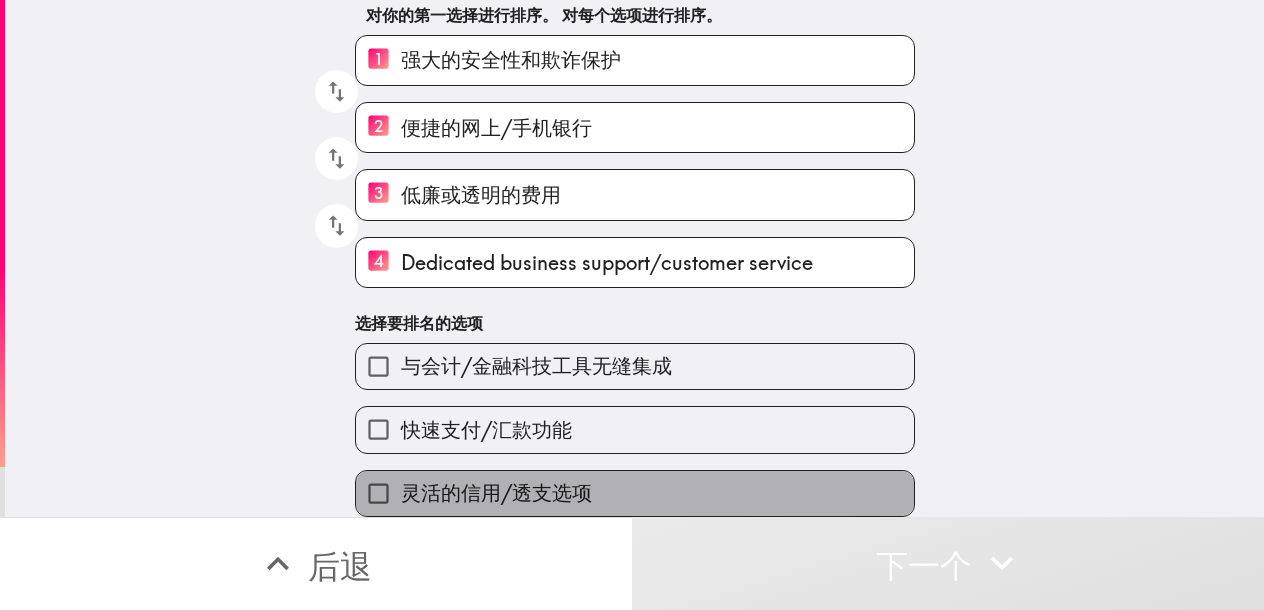 click on "灵活的信用/透支选项" at bounding box center (496, 492) 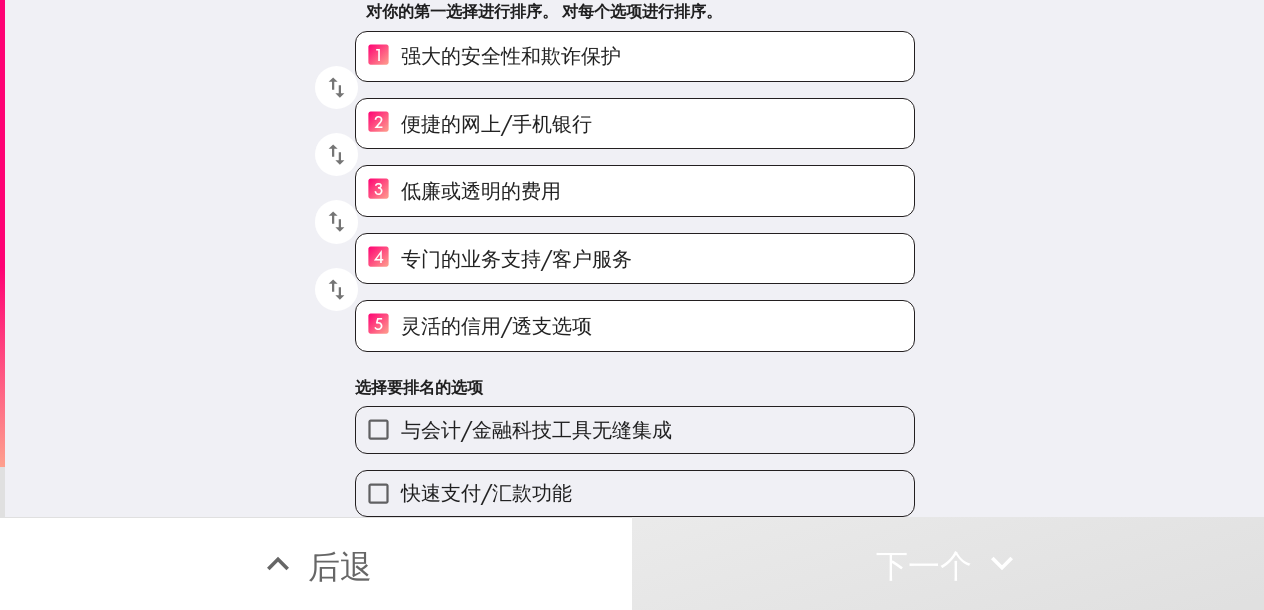 scroll, scrollTop: 124, scrollLeft: 0, axis: vertical 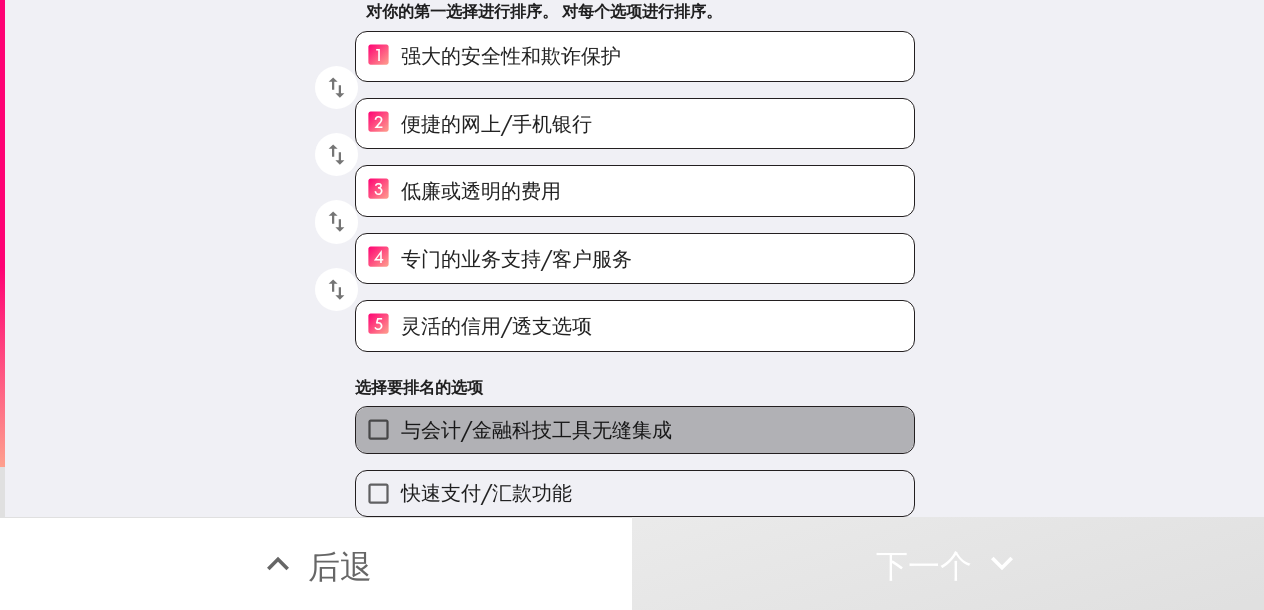 click on "与会计/金融科技工具无缝集成" at bounding box center (536, 430) 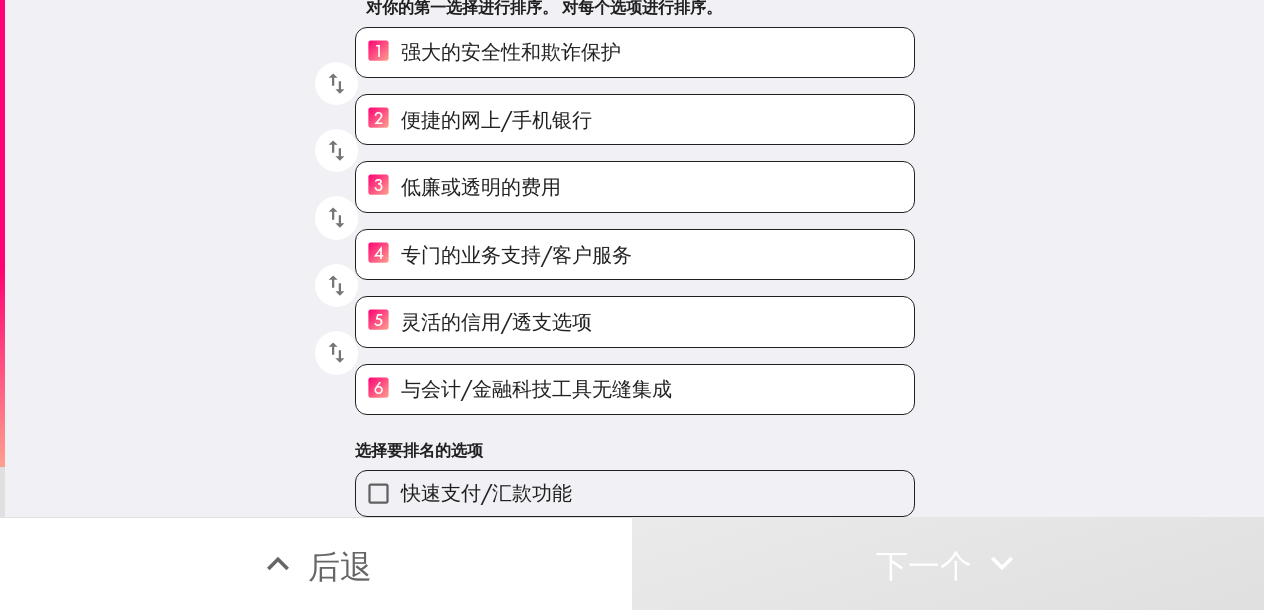 click on "快速支付/汇款功能" at bounding box center (635, 493) 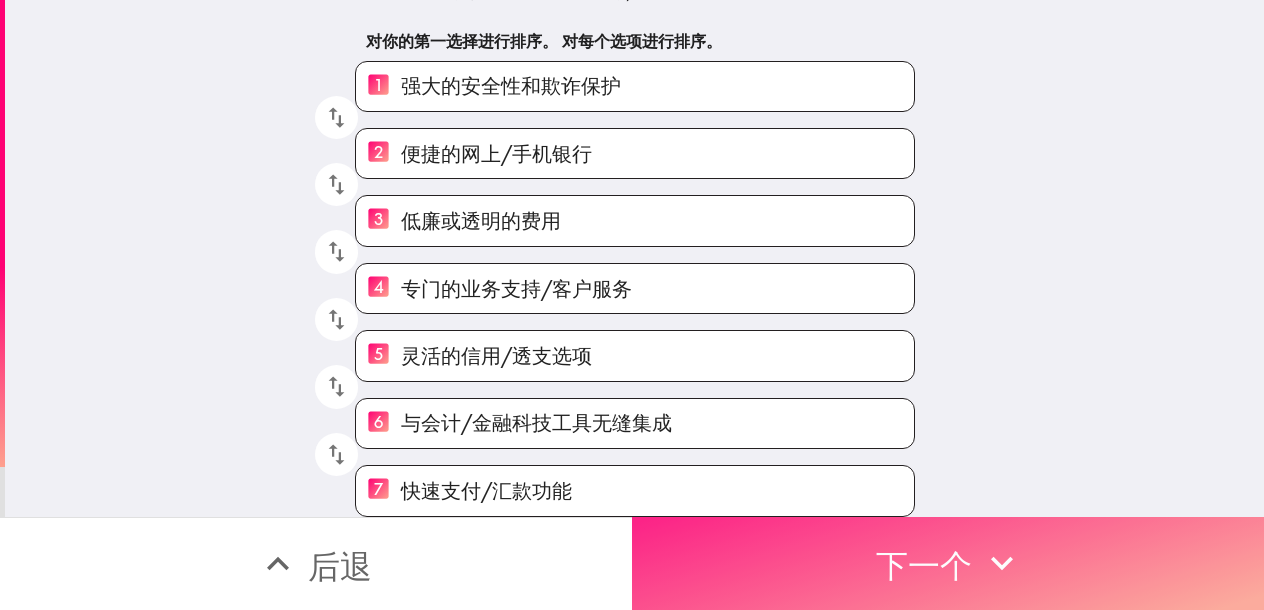 click on "下一个" at bounding box center [924, 566] 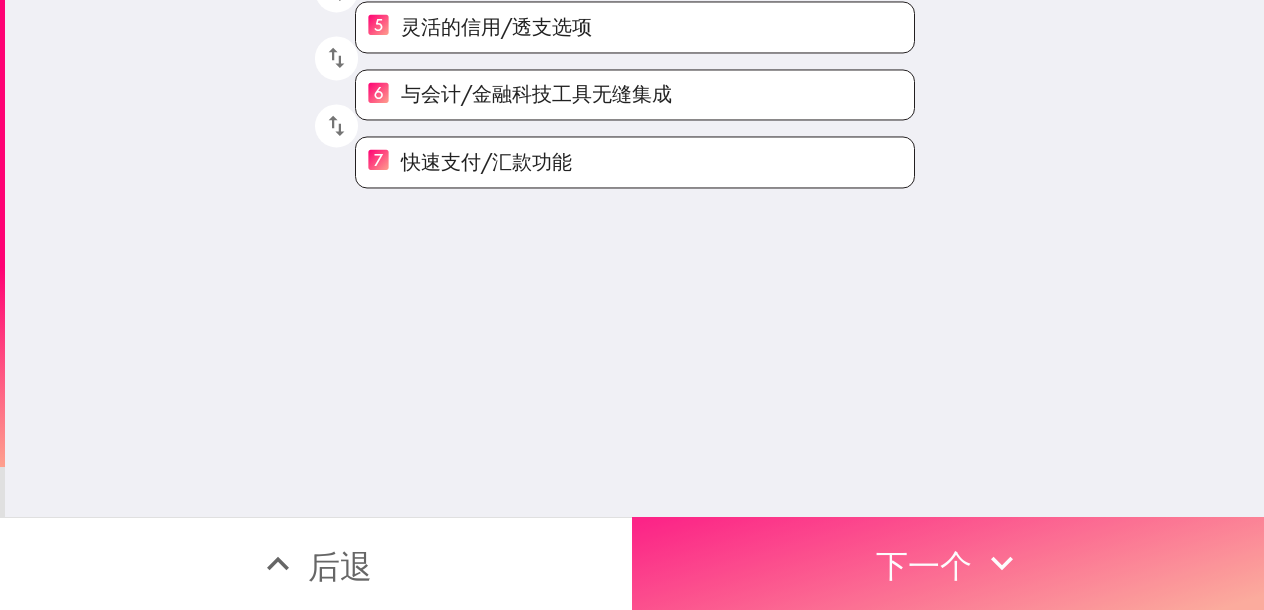 scroll, scrollTop: 0, scrollLeft: 0, axis: both 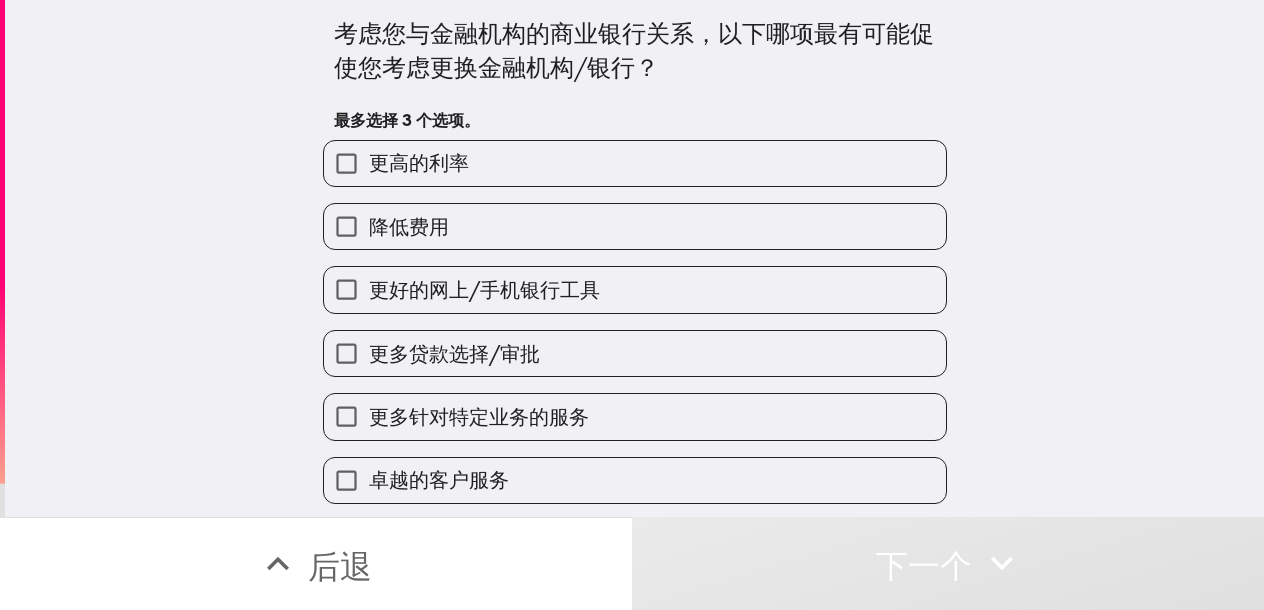 type 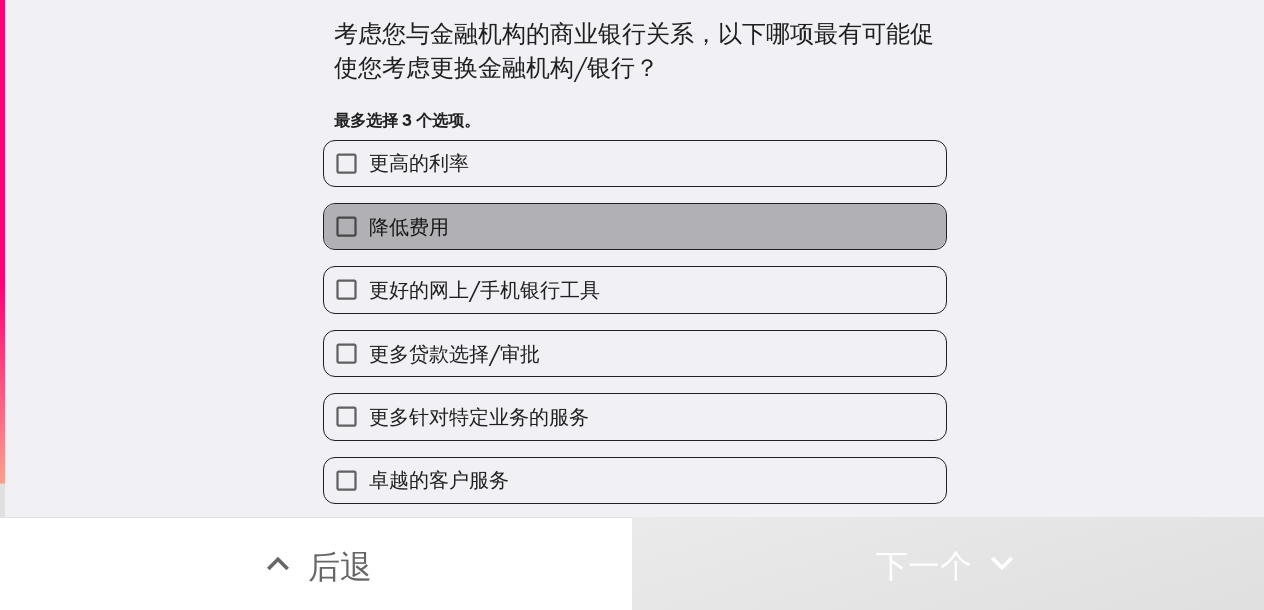 click on "降低费用" at bounding box center (635, 226) 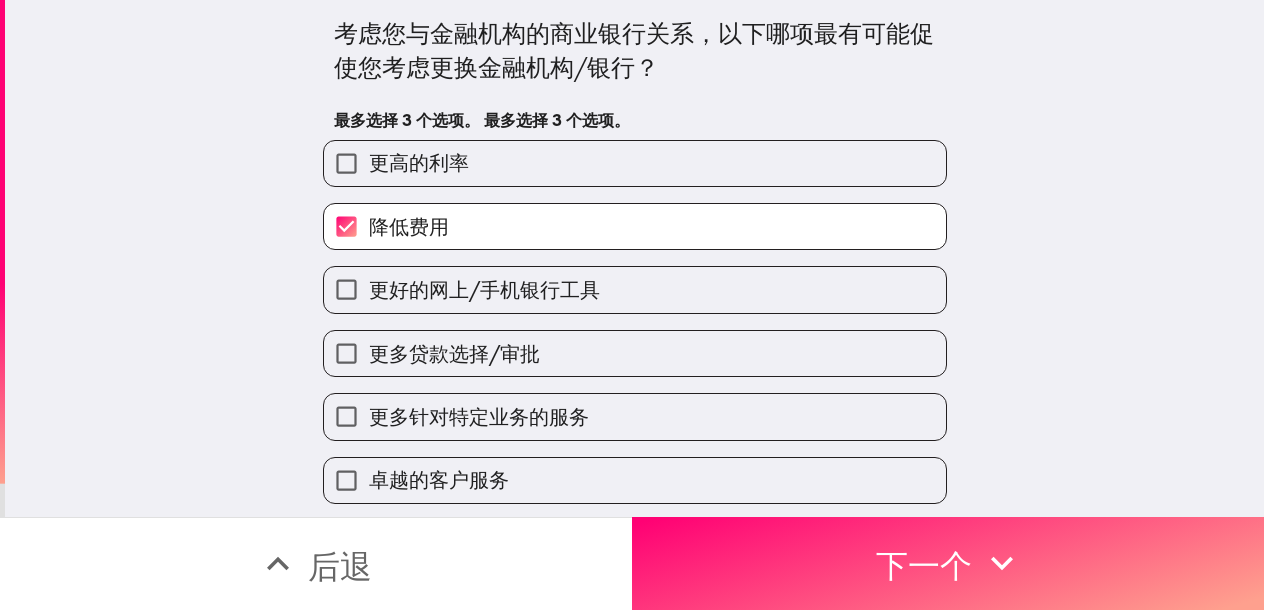 click on "更多针对特定业务的服务" at bounding box center (635, 416) 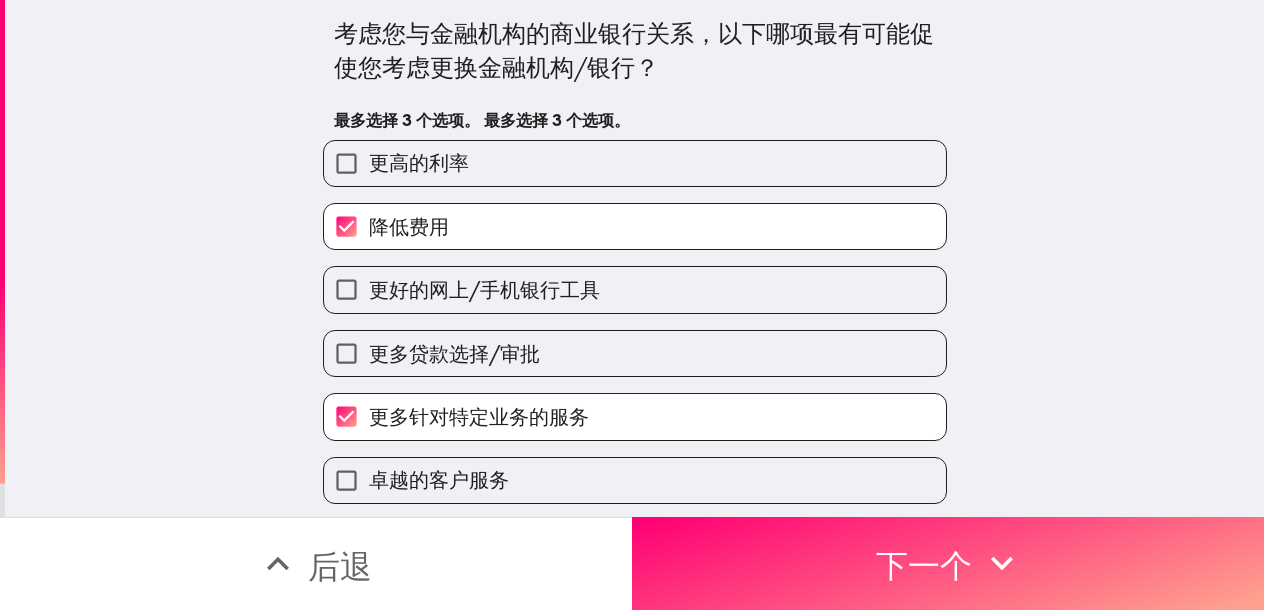 click on "更好的网上/手机银行工具" at bounding box center (635, 289) 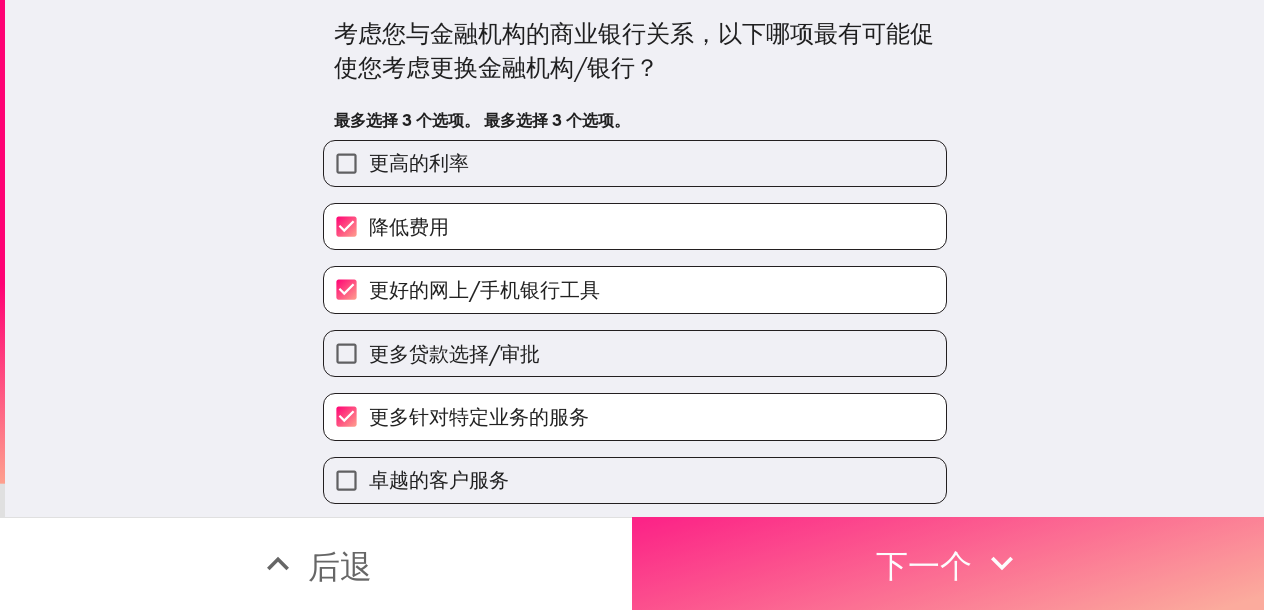 click on "下一个" at bounding box center [948, 563] 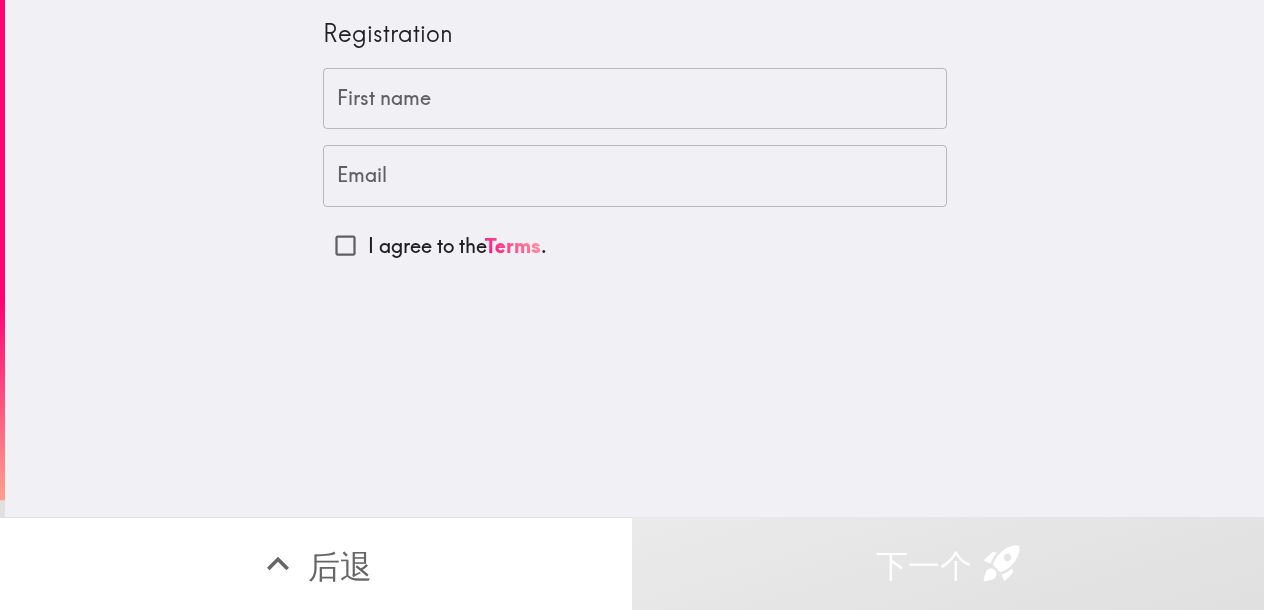 scroll, scrollTop: 0, scrollLeft: 0, axis: both 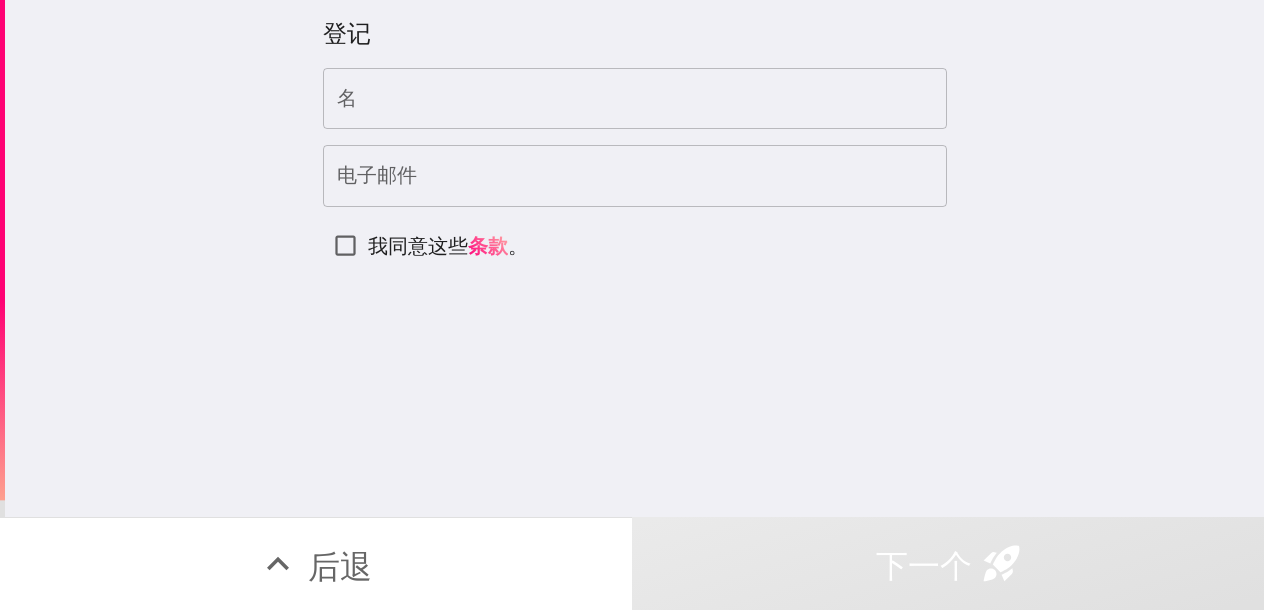 click on "电子邮件" at bounding box center (635, 176) 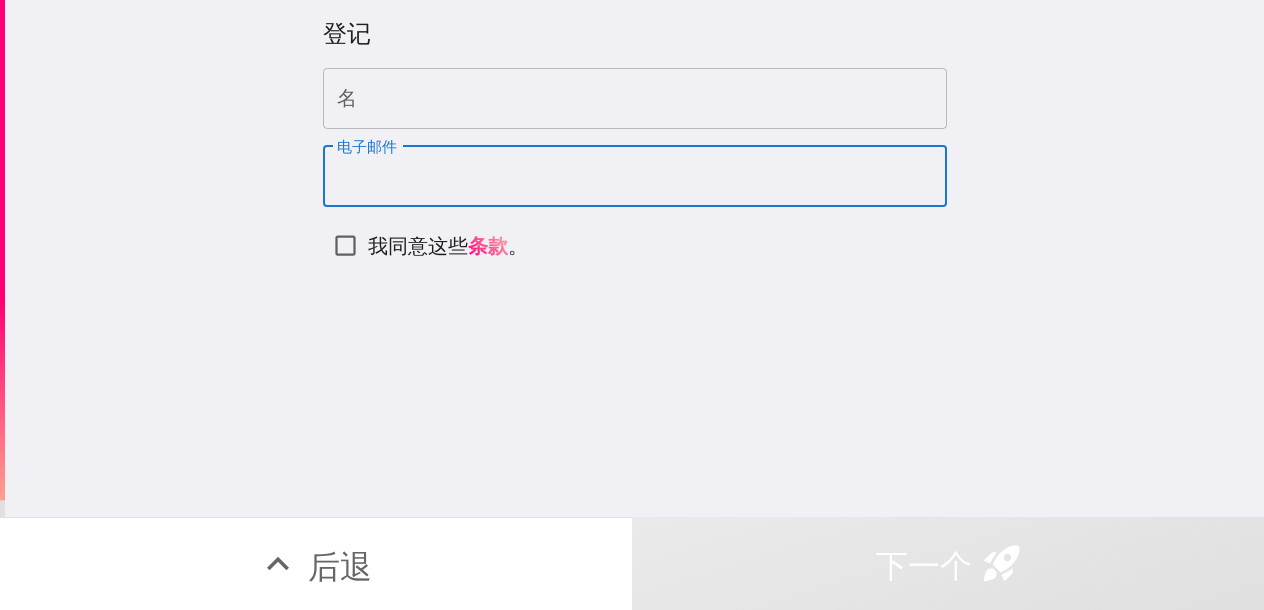 paste on "[EMAIL]" 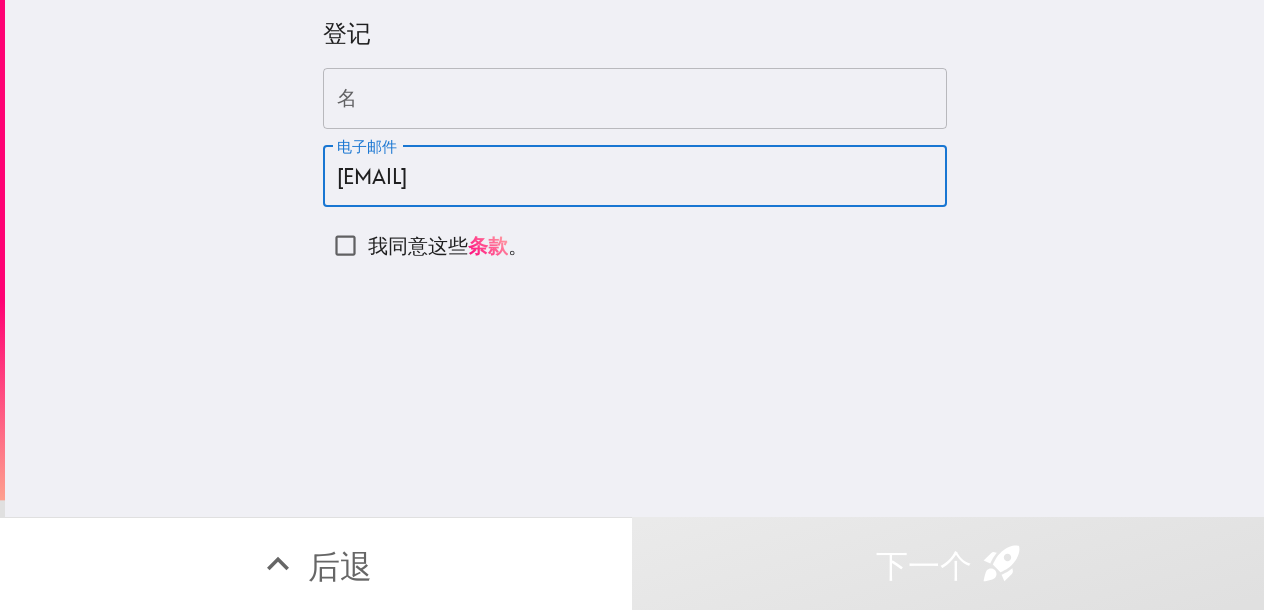 type on "[EMAIL]" 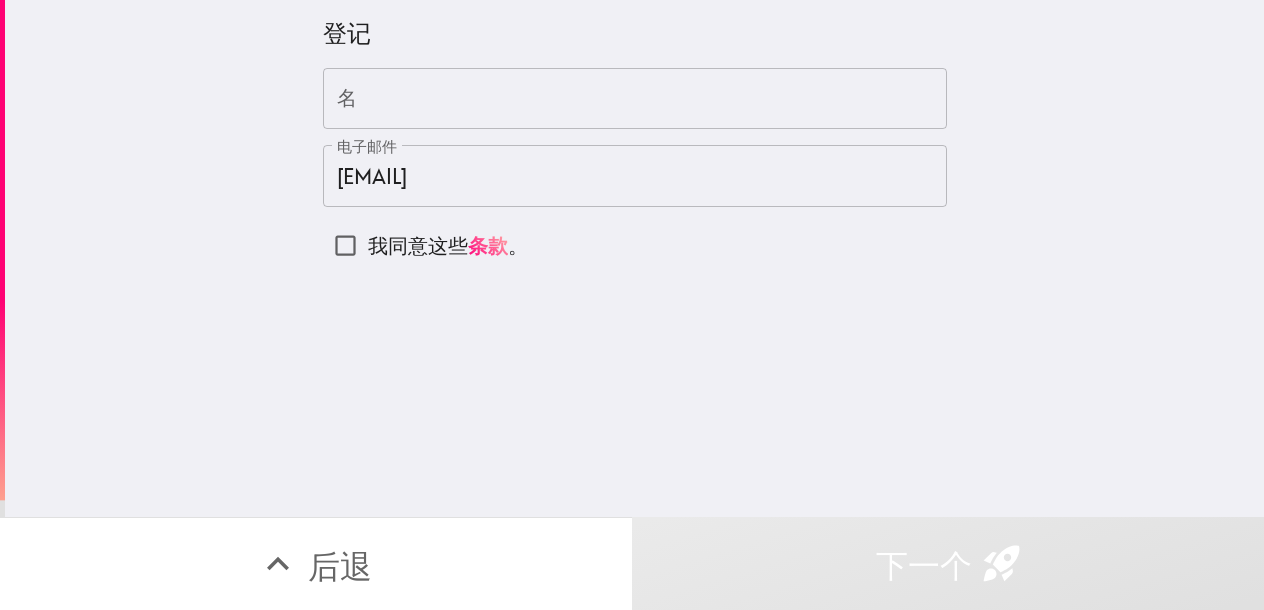 click on "名" at bounding box center [635, 99] 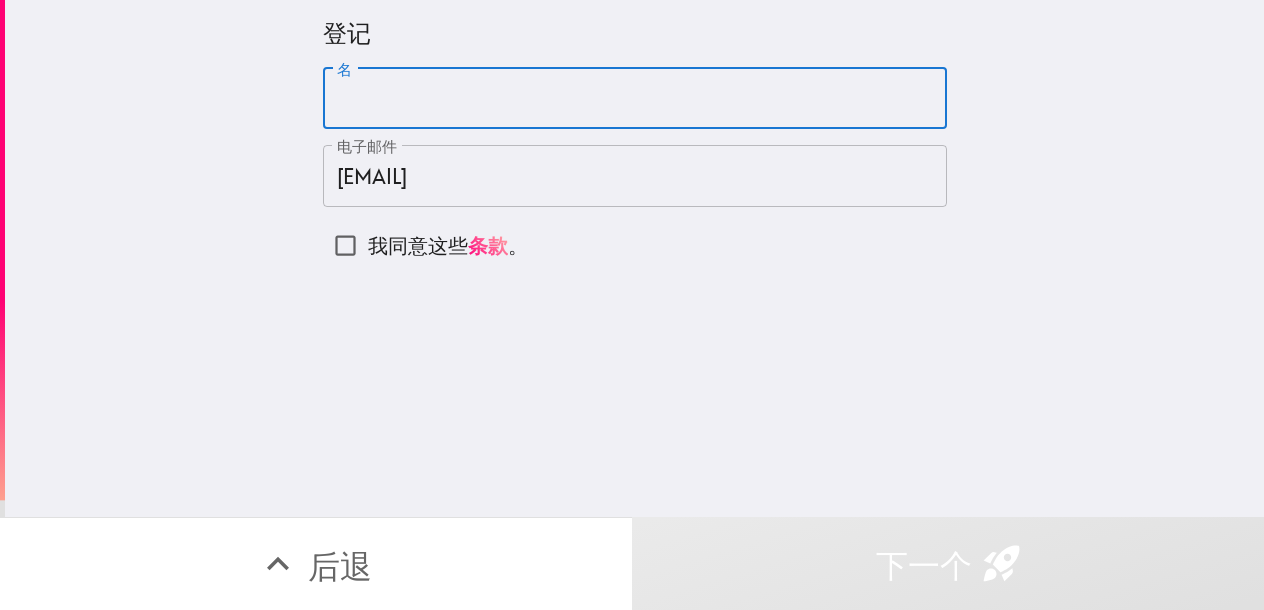 paste on "Emily" 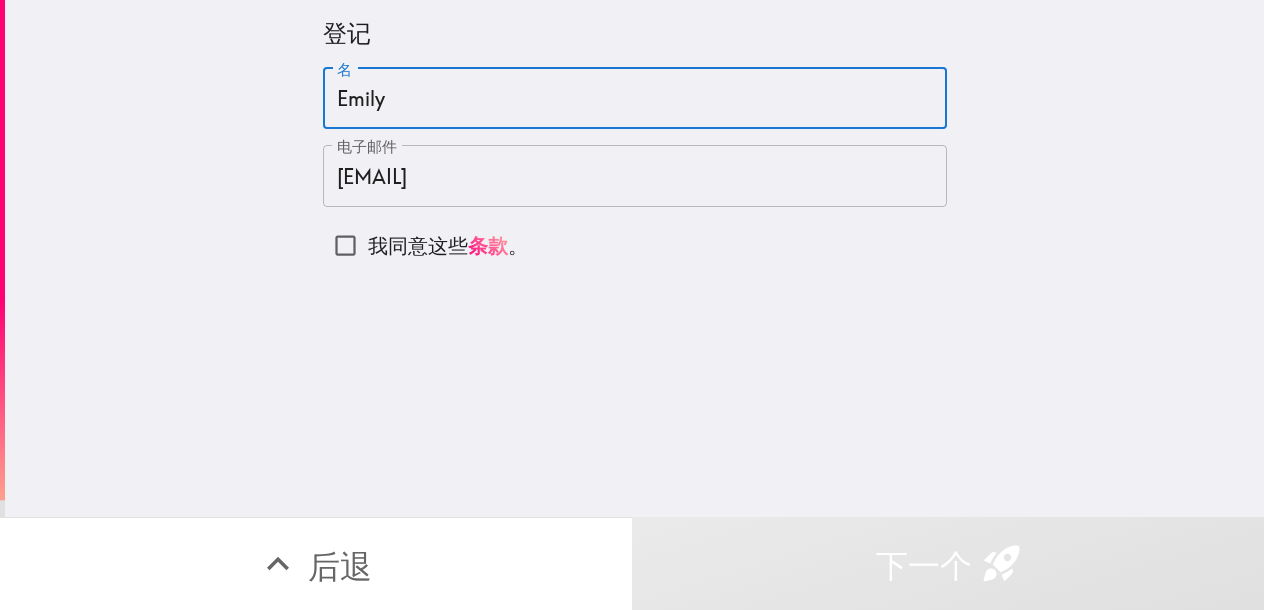 type on "Emily" 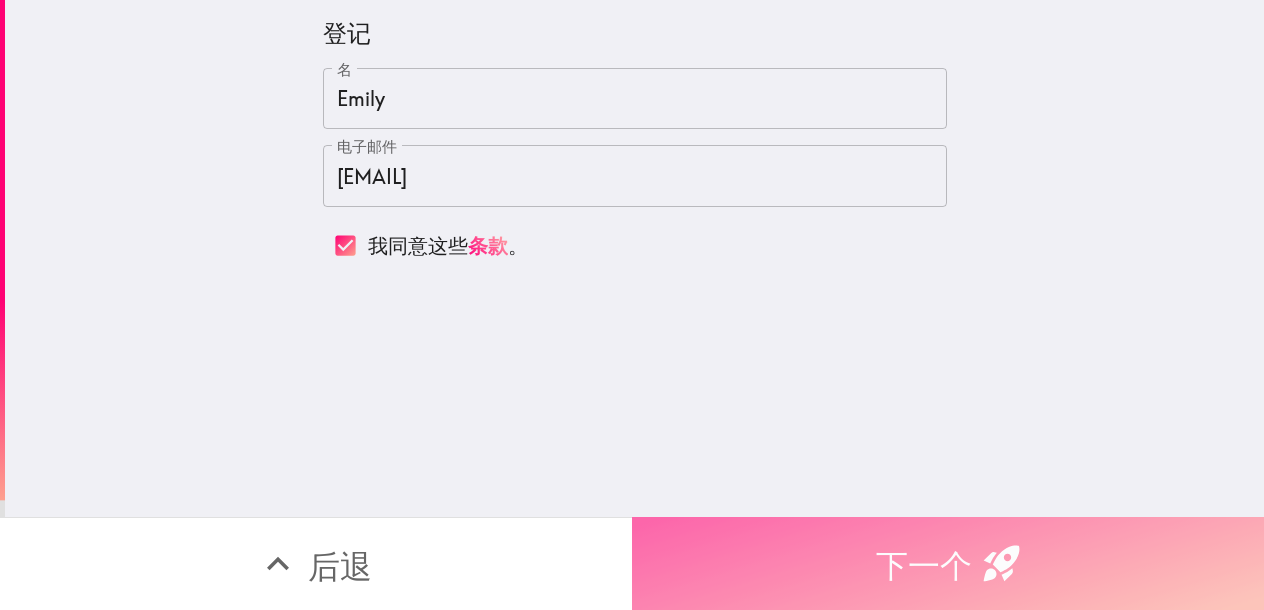 click on "下一个" at bounding box center (948, 563) 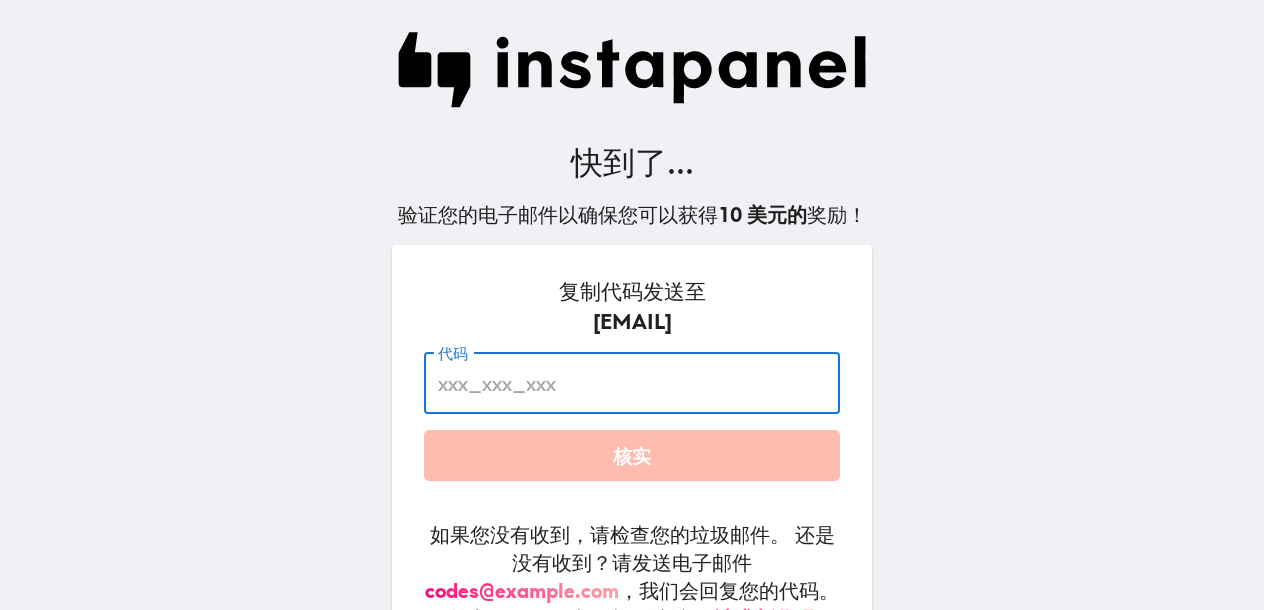 click on "代码" at bounding box center [632, 383] 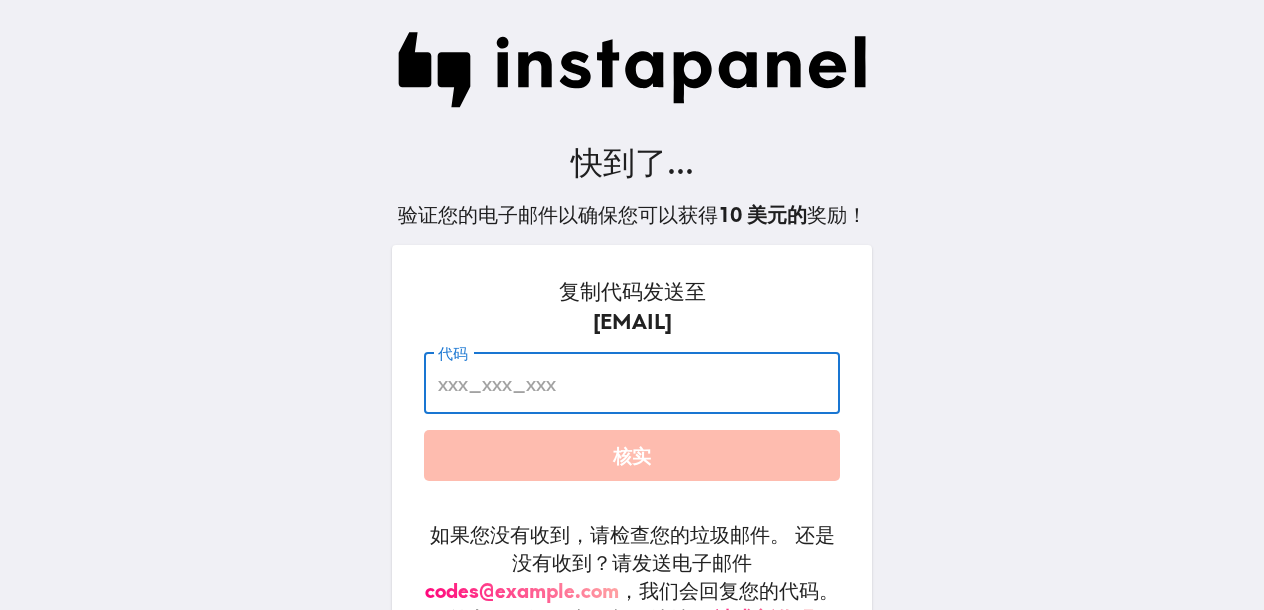 paste on "B7N_G4P_uii" 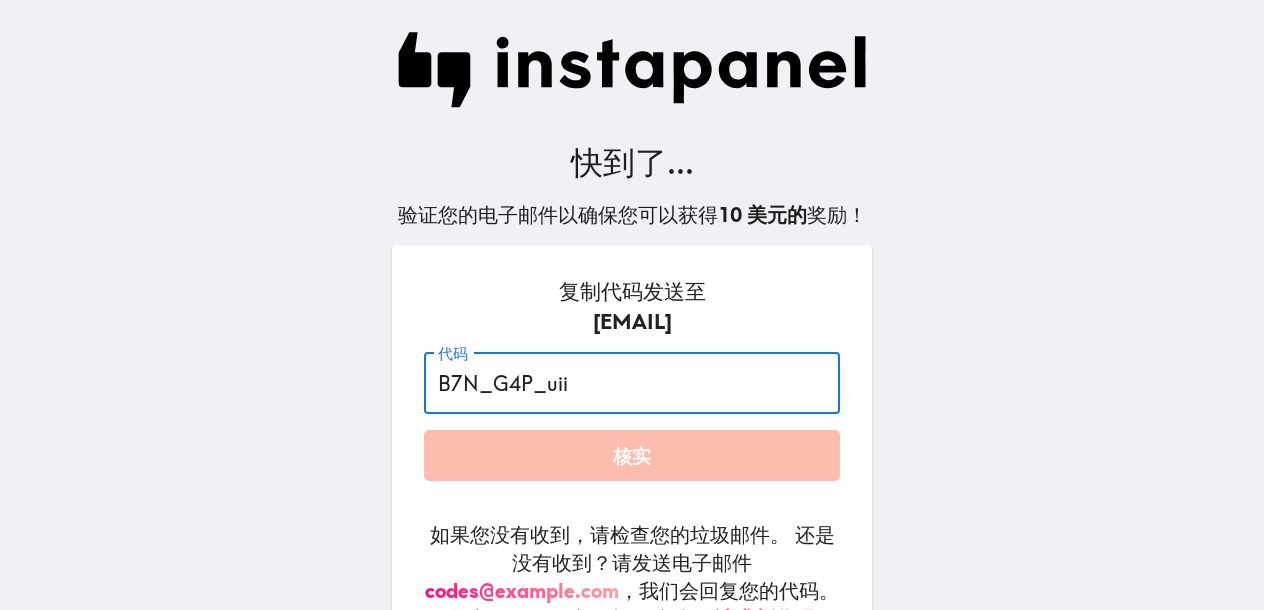 type on "B7N_G4P_uii" 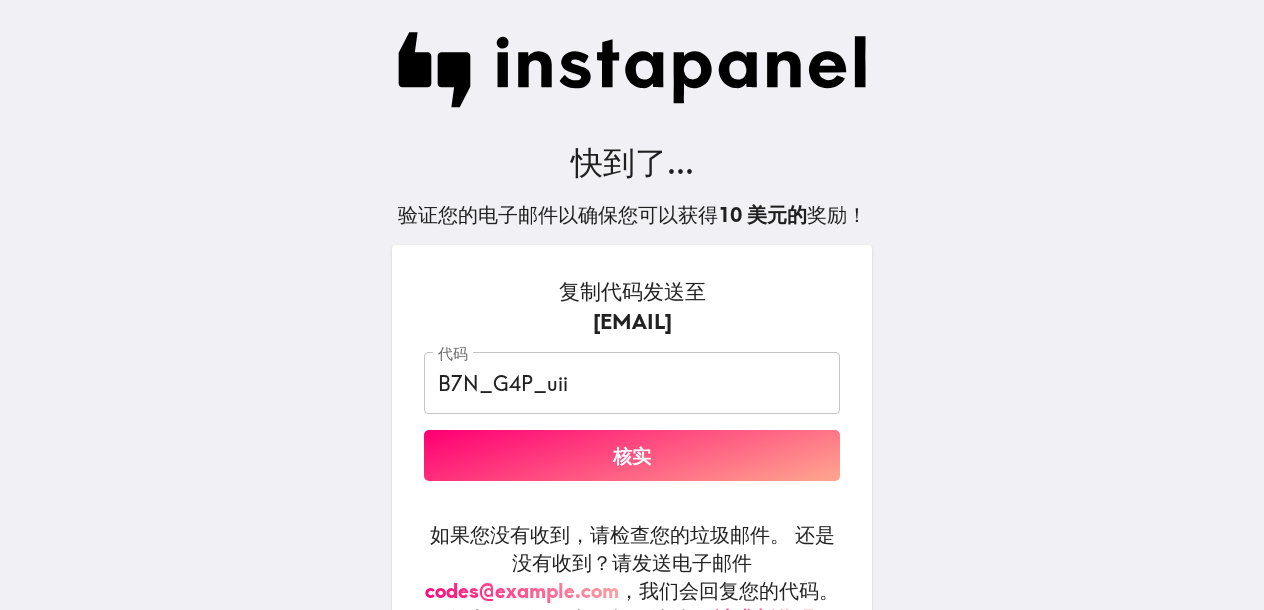 click on "快到了... 验证您的电子邮件以确保您可以获得 10 美元的 奖励！ 复制代码发送至 [EMAIL] 代码 B7N_G4P_uii 代码 核实 如果您没有收到，请检查您的垃圾邮件。   还是没有收到？请发送电子邮件 至 codes@example.com ，我们会回复您的代码。   输入了错误的电子邮件地址？   请求新代码 使用 Instapanel，即表示您同意我们的 条款 和 隐私政策 。" at bounding box center [632, 305] 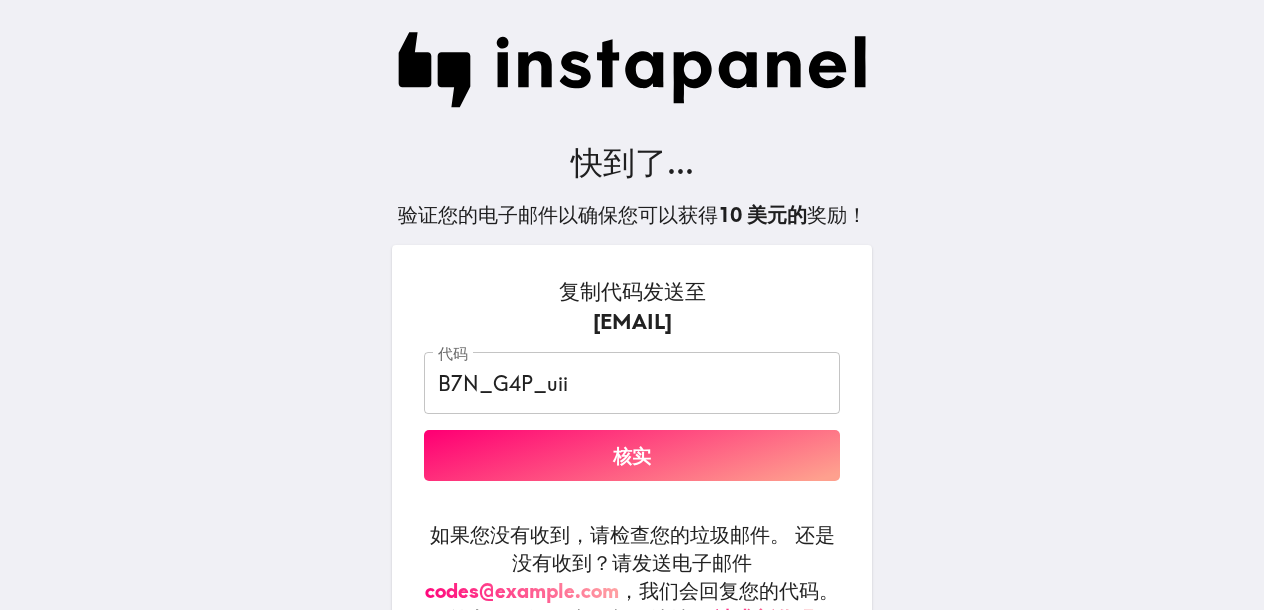 click on "核实" at bounding box center (632, 455) 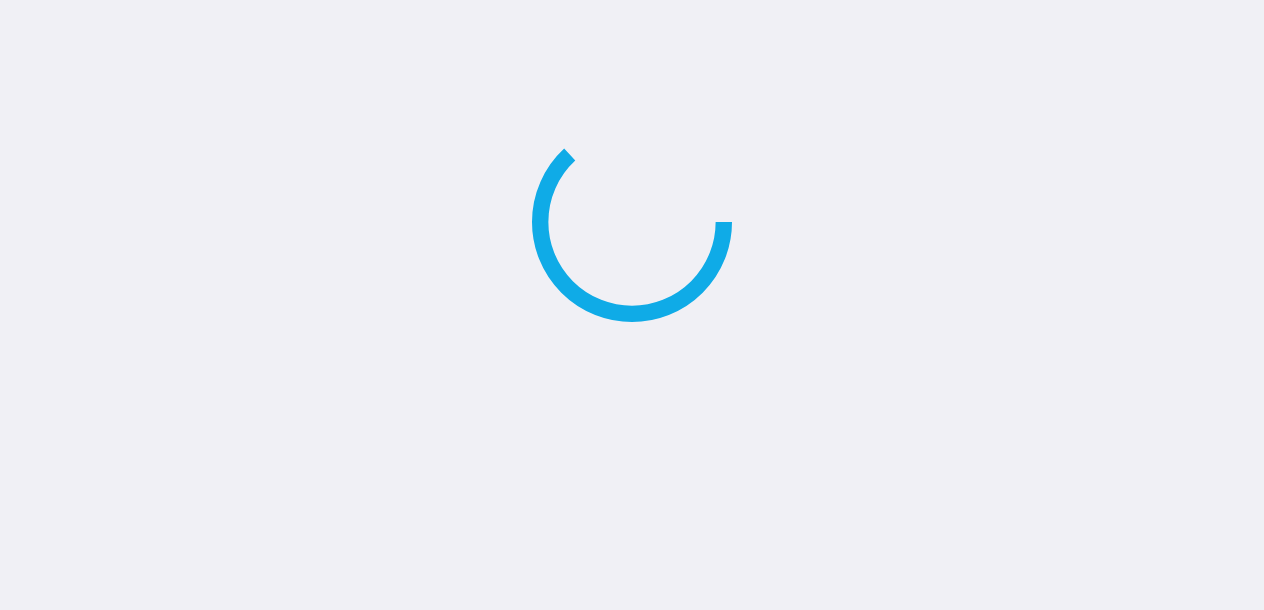 scroll, scrollTop: 0, scrollLeft: 0, axis: both 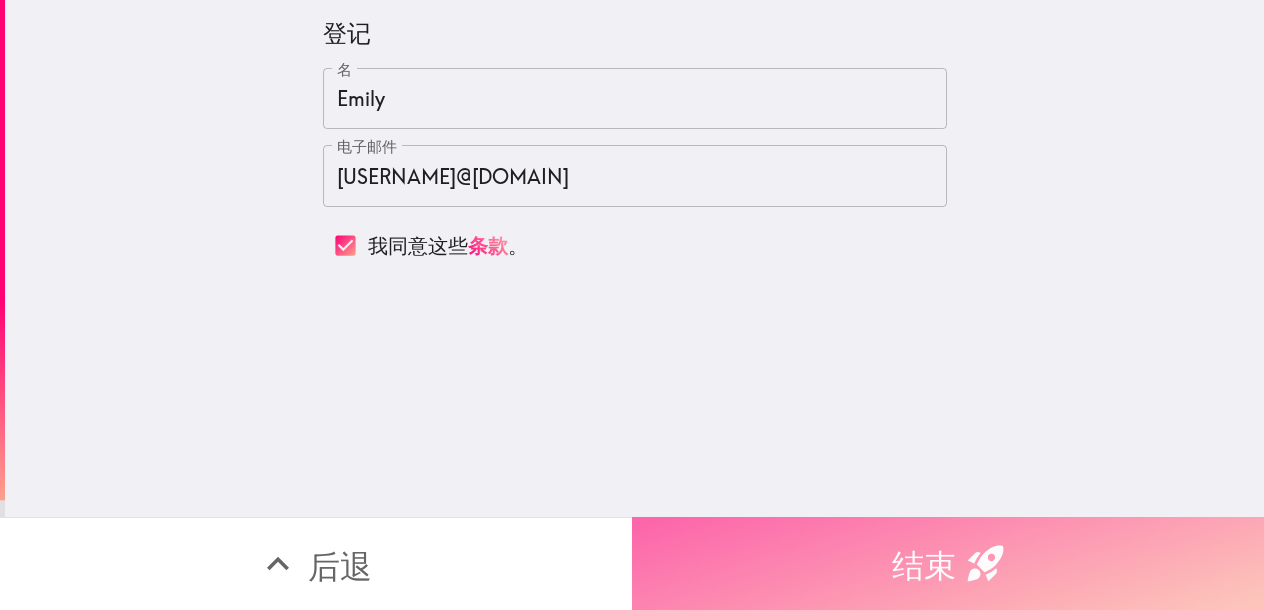click on "结束" at bounding box center (948, 563) 